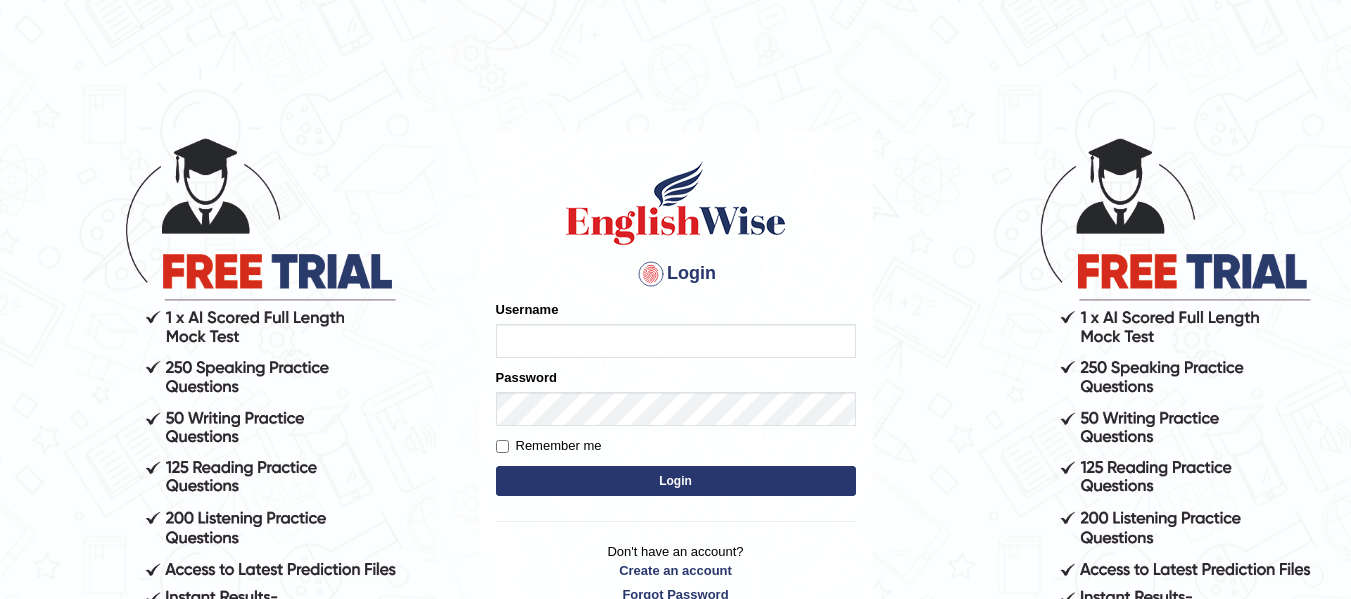 scroll, scrollTop: 0, scrollLeft: 0, axis: both 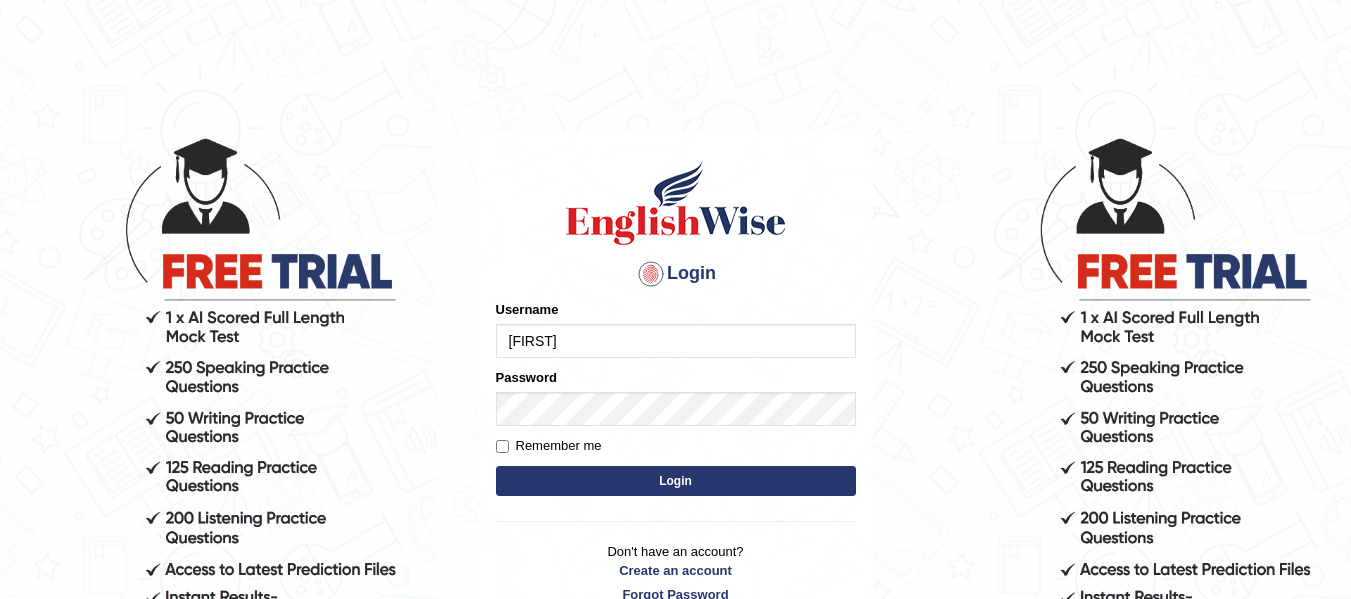 click on "Login" at bounding box center (676, 481) 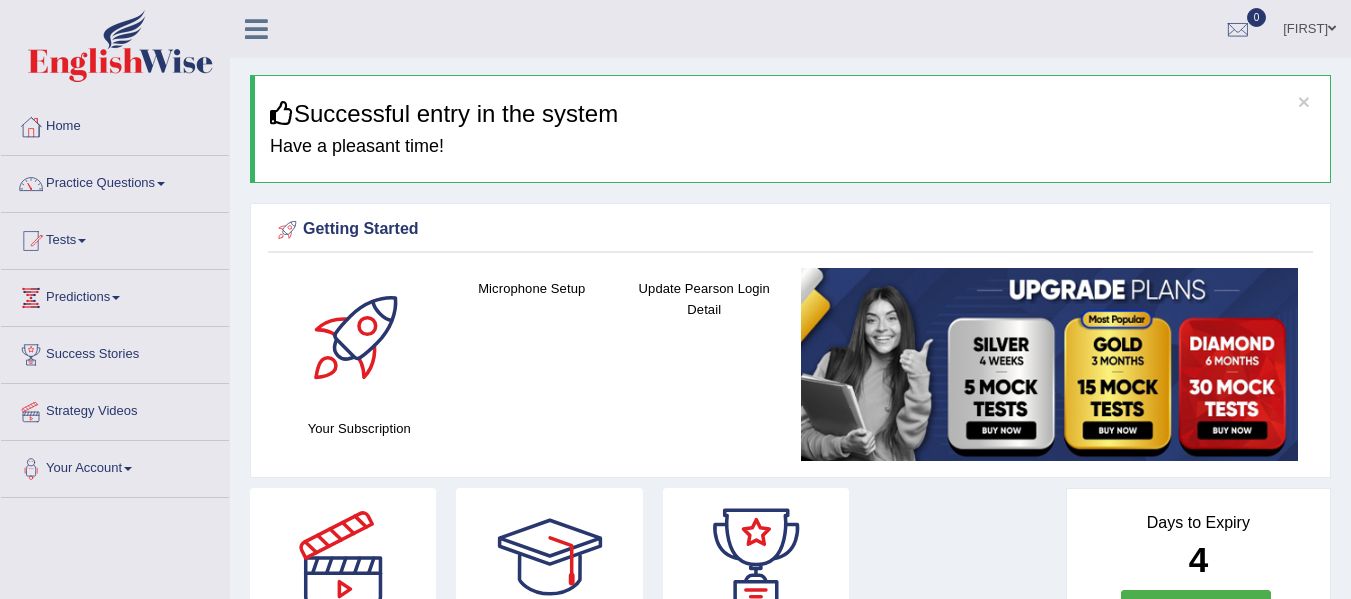 scroll, scrollTop: 225, scrollLeft: 0, axis: vertical 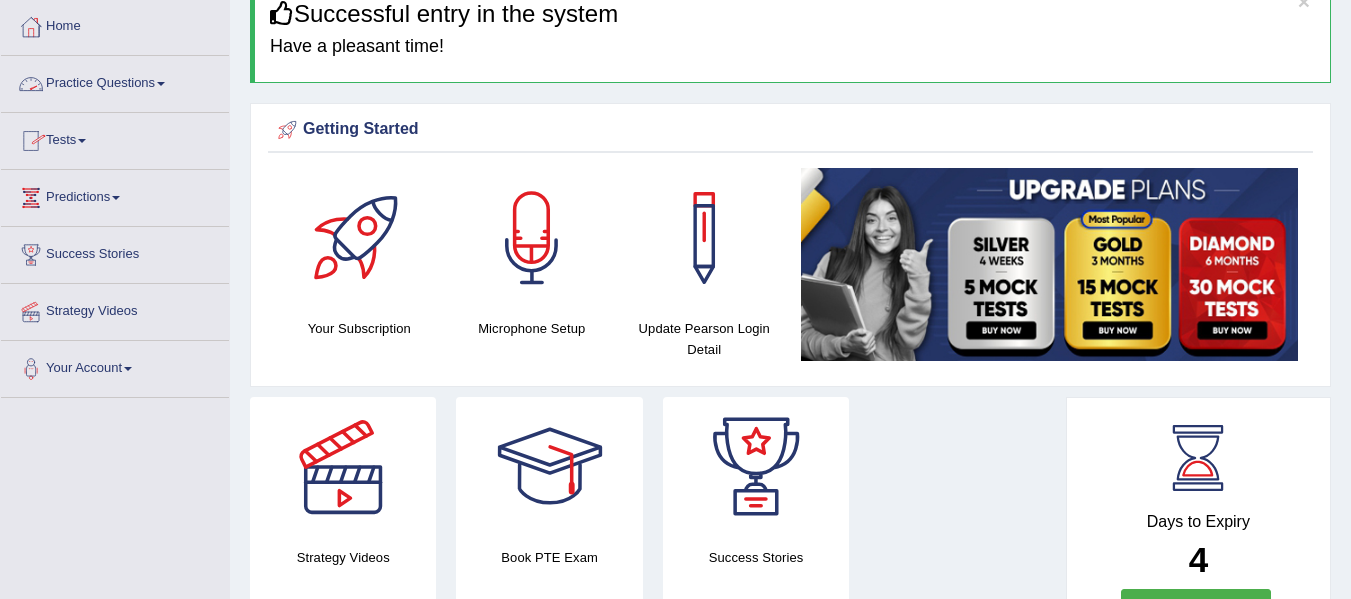 click on "Practice Questions" at bounding box center [115, 81] 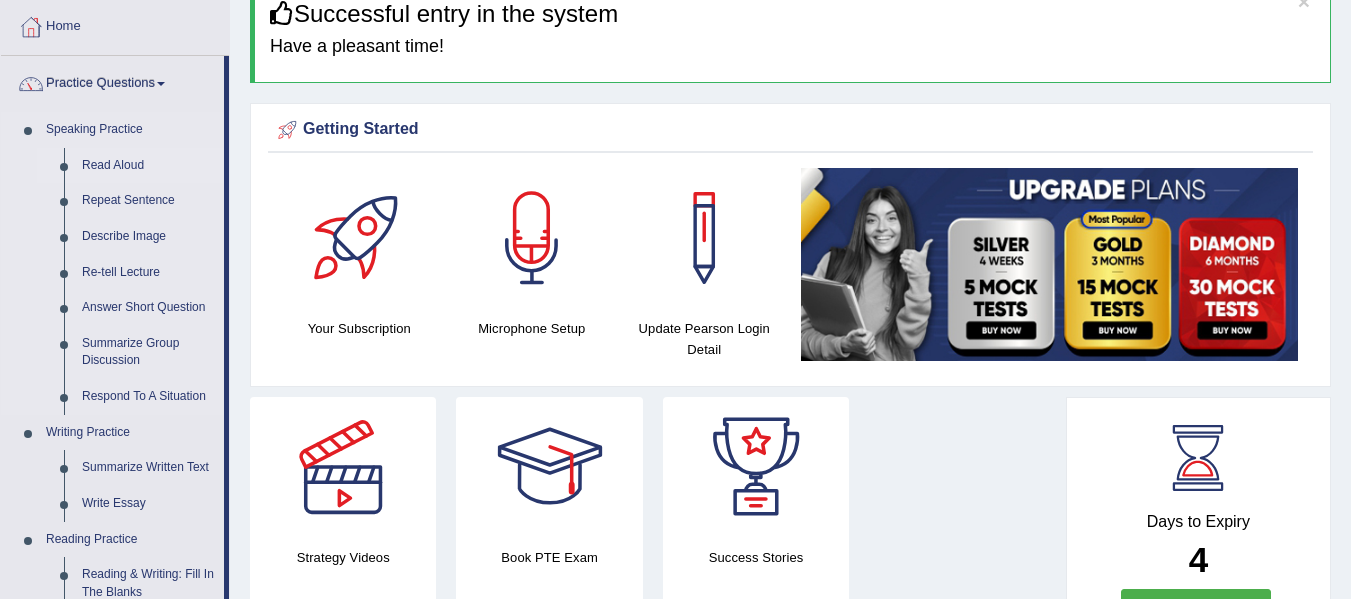 click on "Read Aloud" at bounding box center [148, 166] 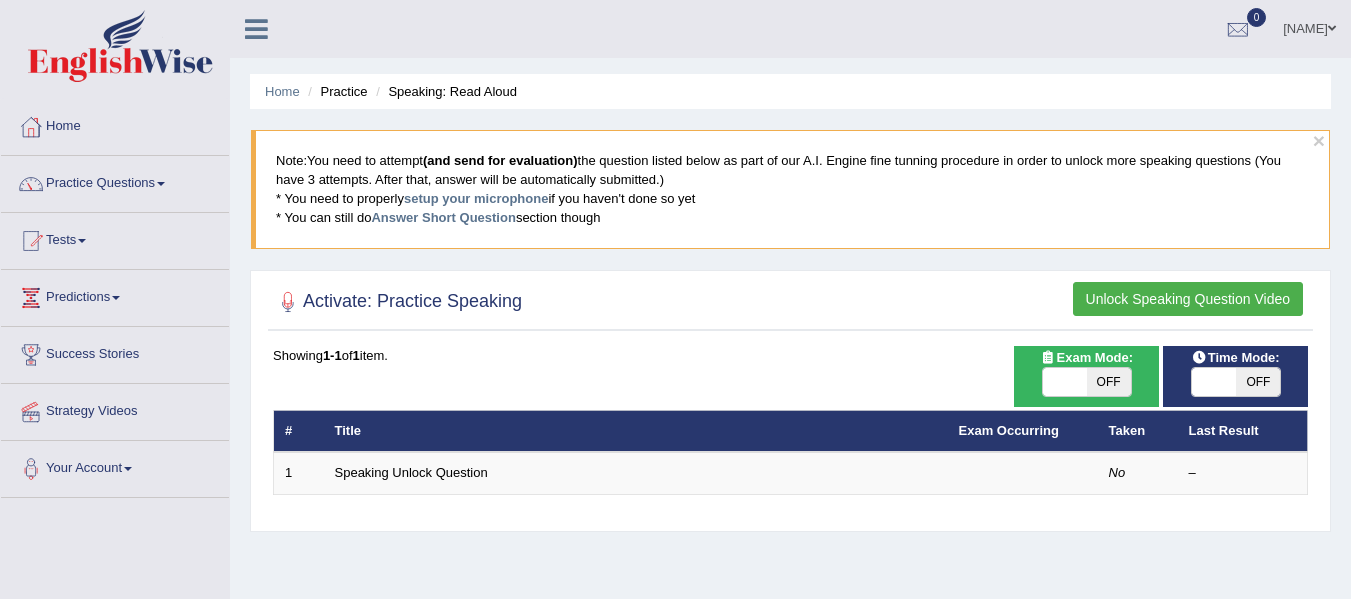 scroll, scrollTop: 0, scrollLeft: 0, axis: both 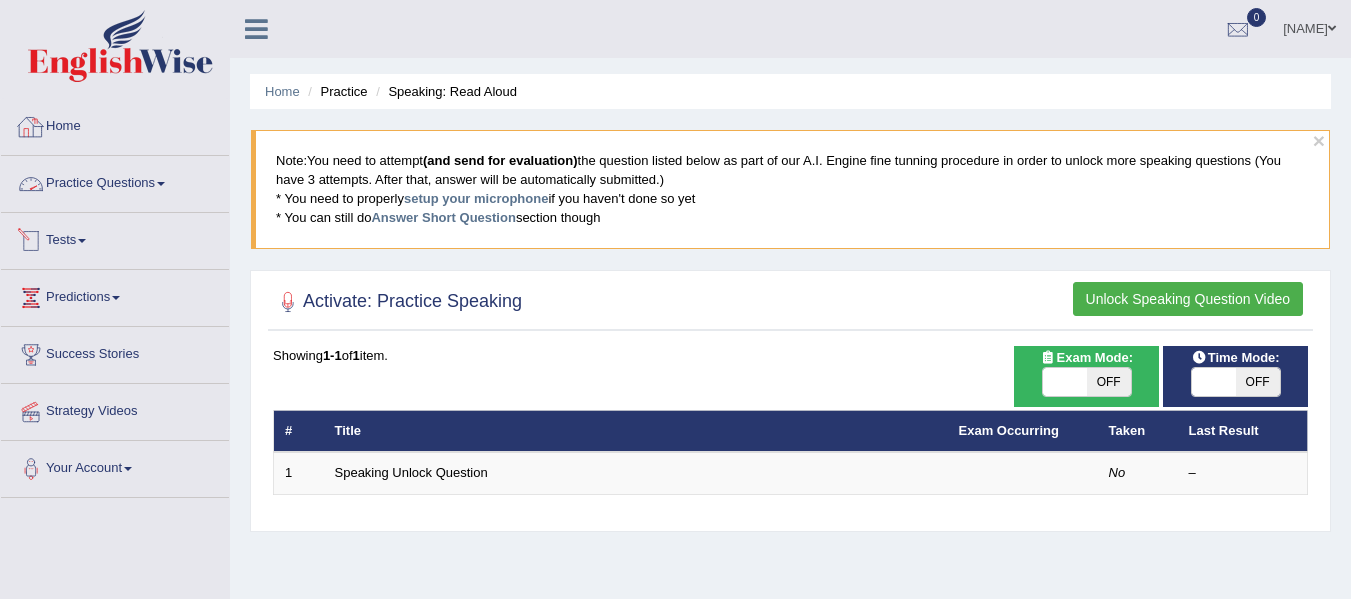 click on "Tests" at bounding box center [115, 238] 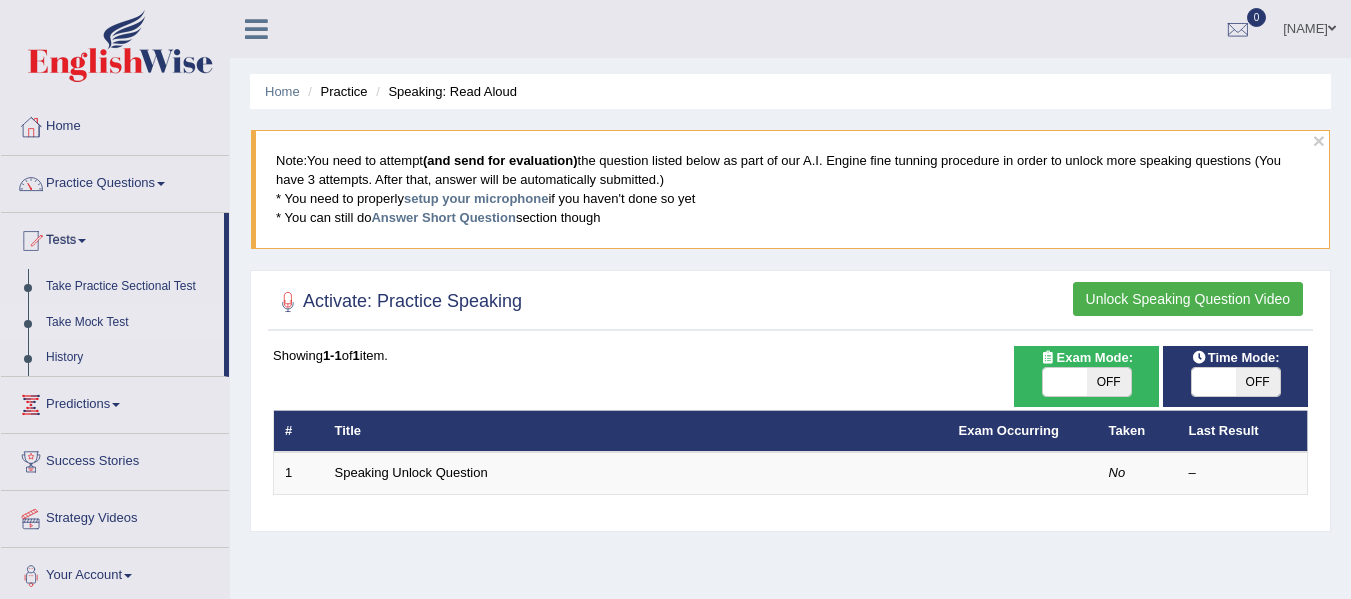 click on "Take Mock Test" at bounding box center (130, 323) 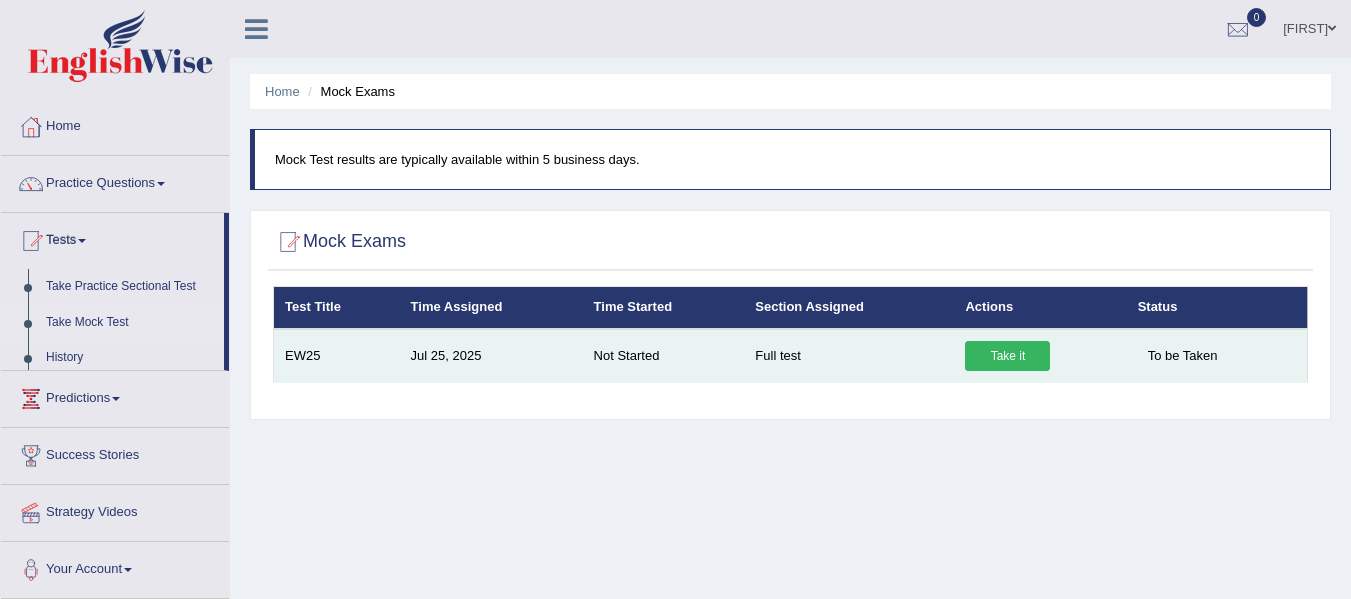 scroll, scrollTop: 0, scrollLeft: 0, axis: both 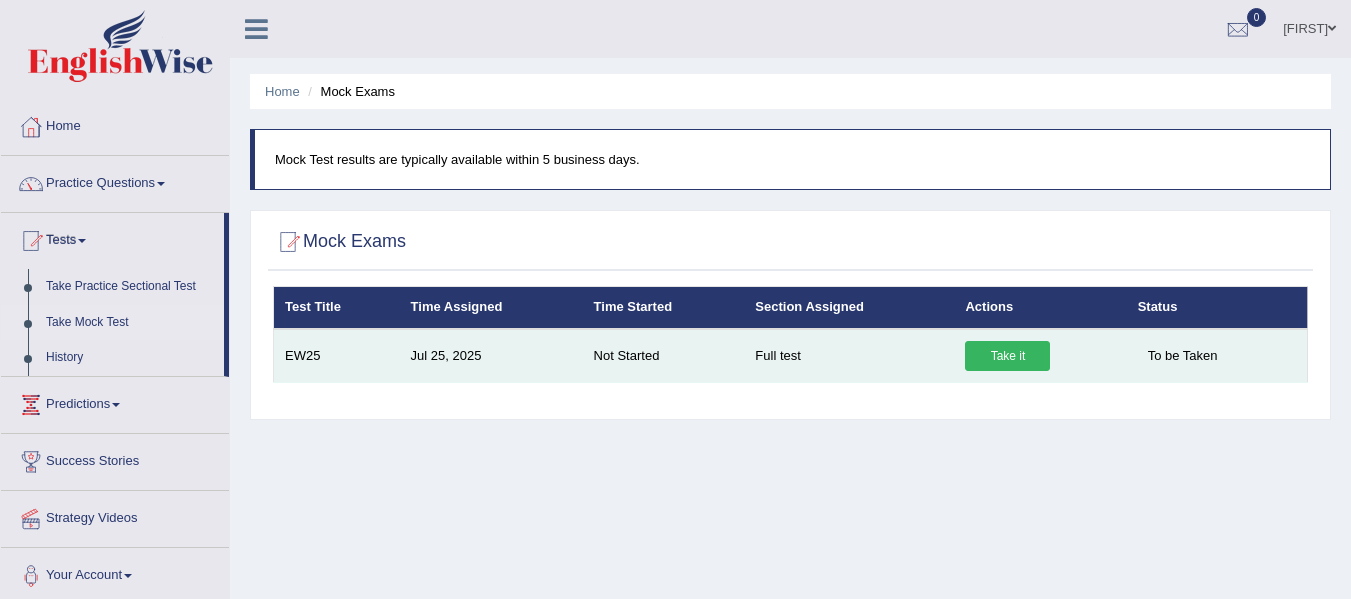 click on "Take it" at bounding box center (1007, 356) 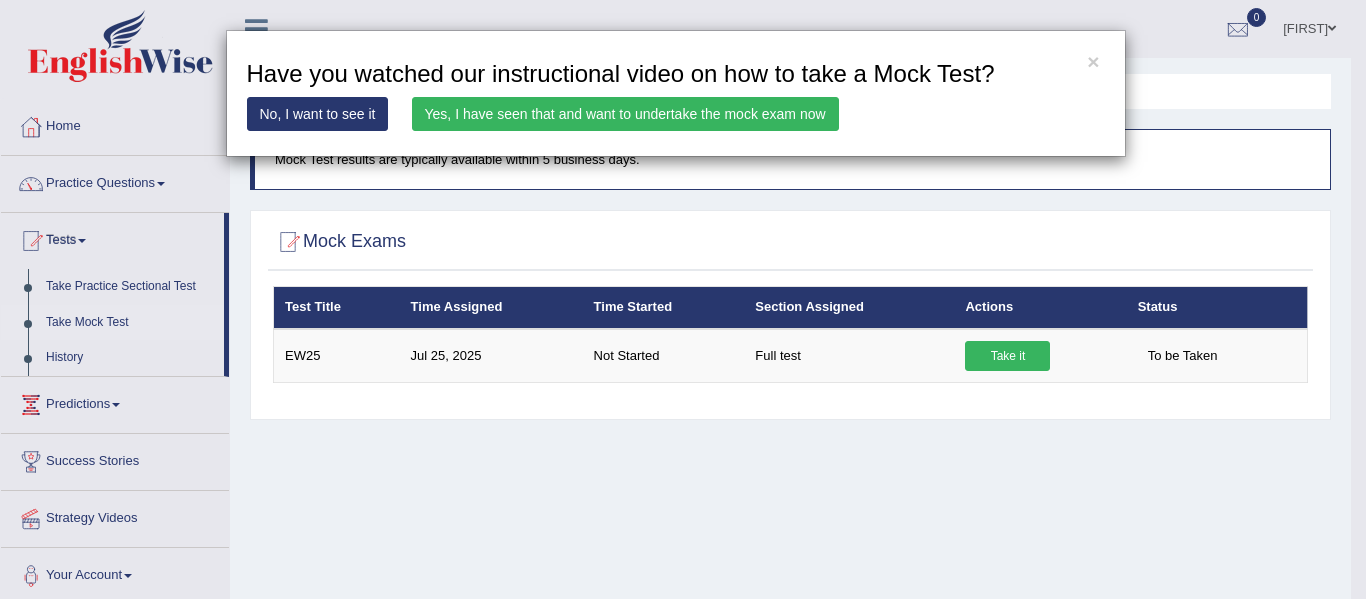 click on "Yes, I have seen that and want to undertake the mock exam now" at bounding box center [625, 114] 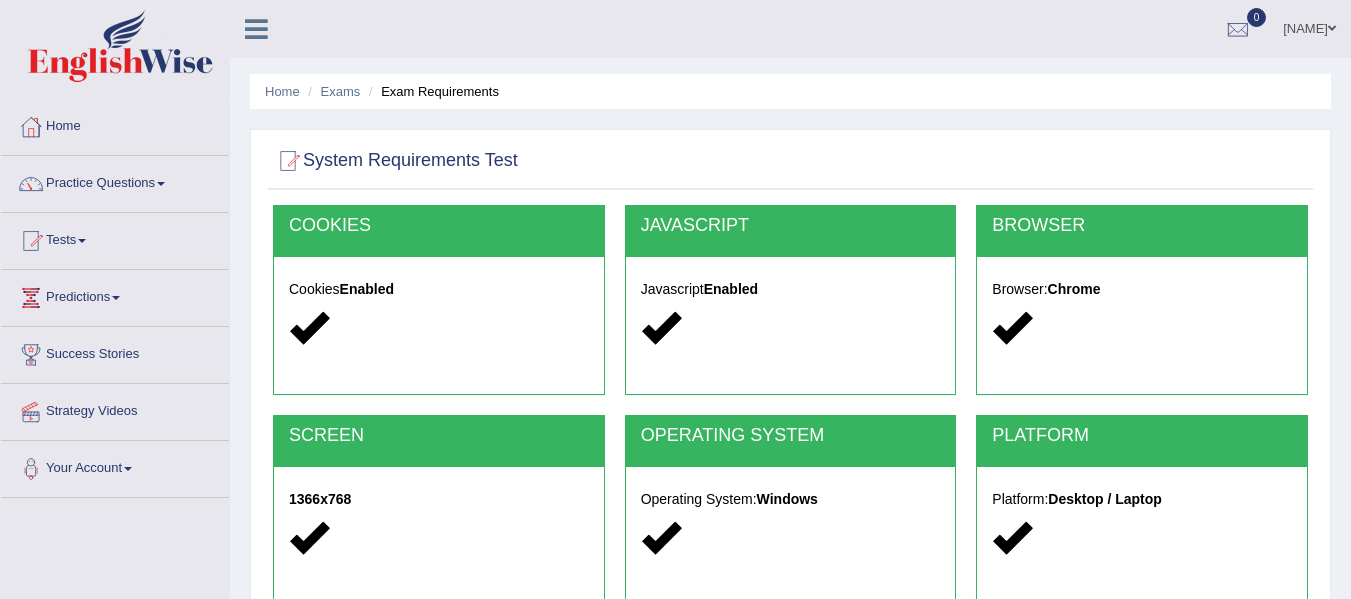 scroll, scrollTop: 0, scrollLeft: 0, axis: both 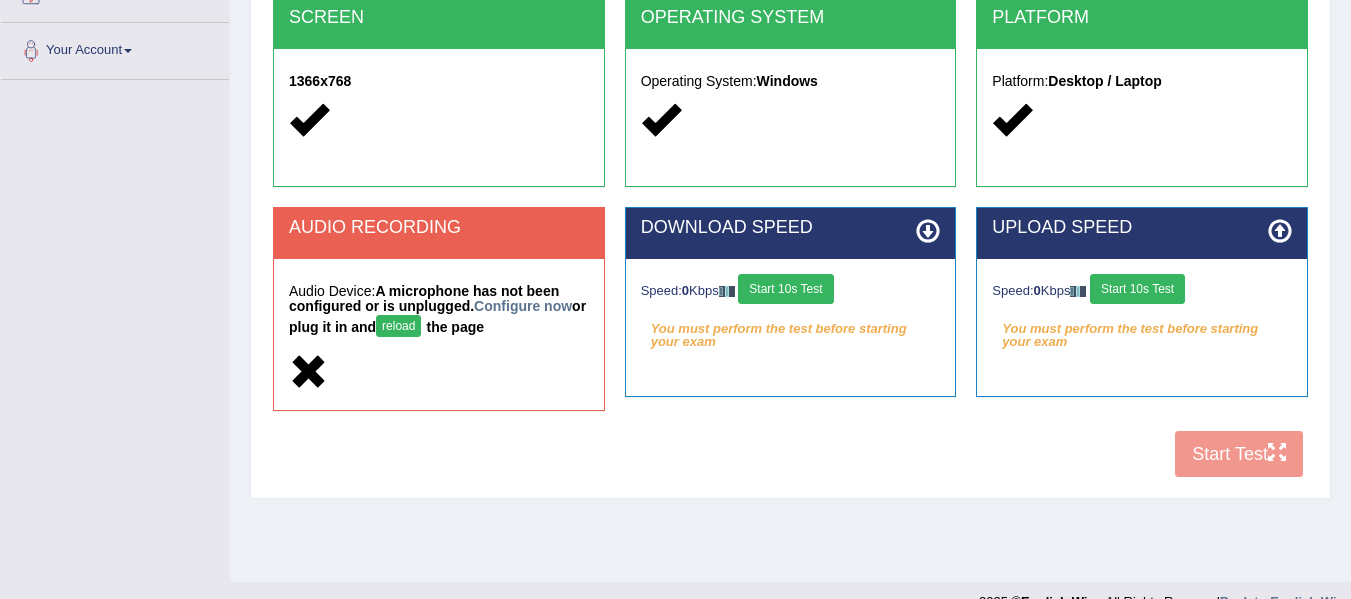 click on "reload" at bounding box center [398, 326] 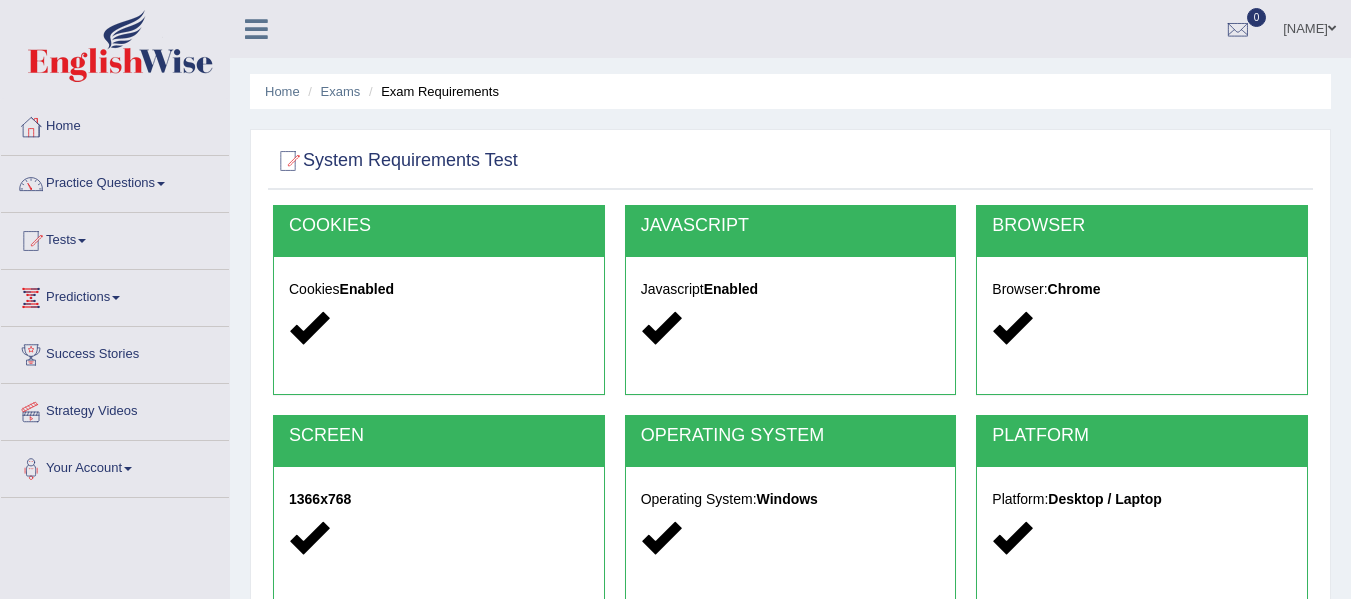 scroll, scrollTop: 418, scrollLeft: 0, axis: vertical 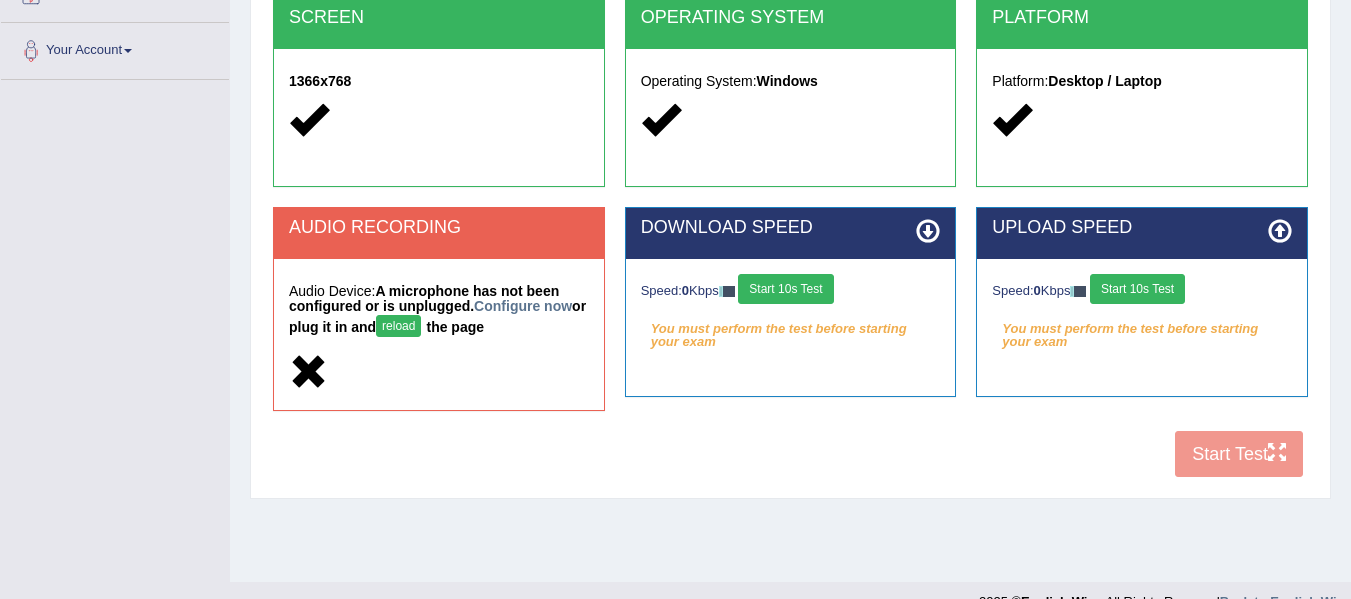 click at bounding box center (308, 372) 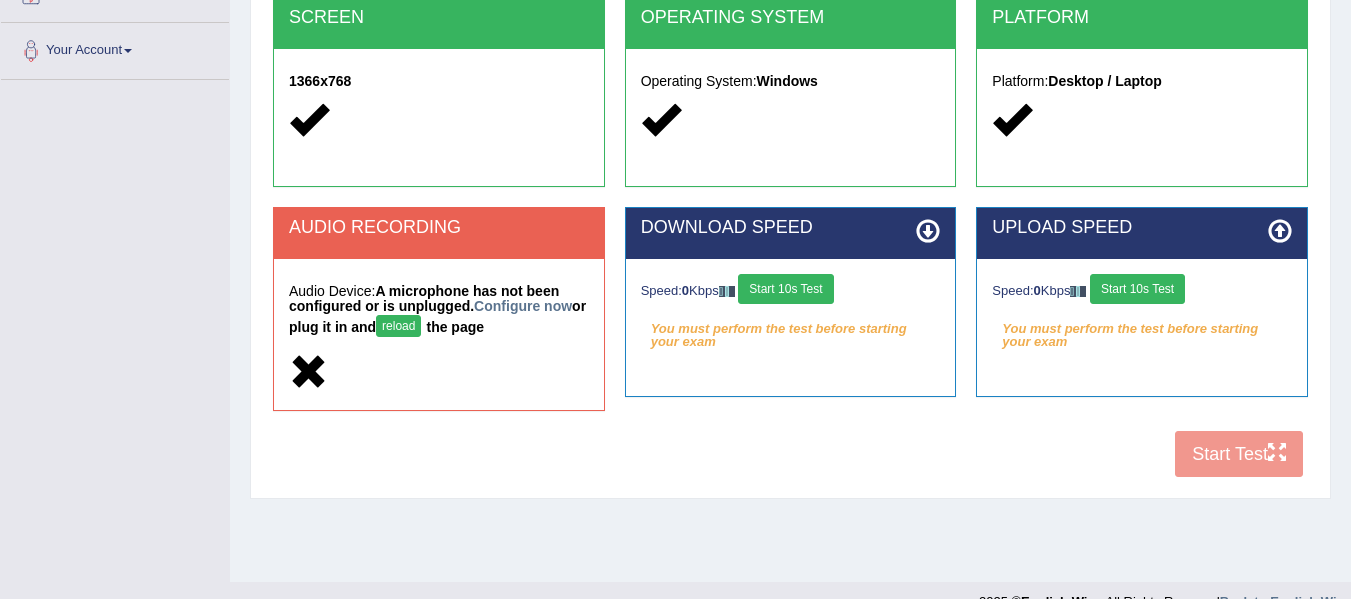 click on "AUDIO RECORDING" at bounding box center (439, 228) 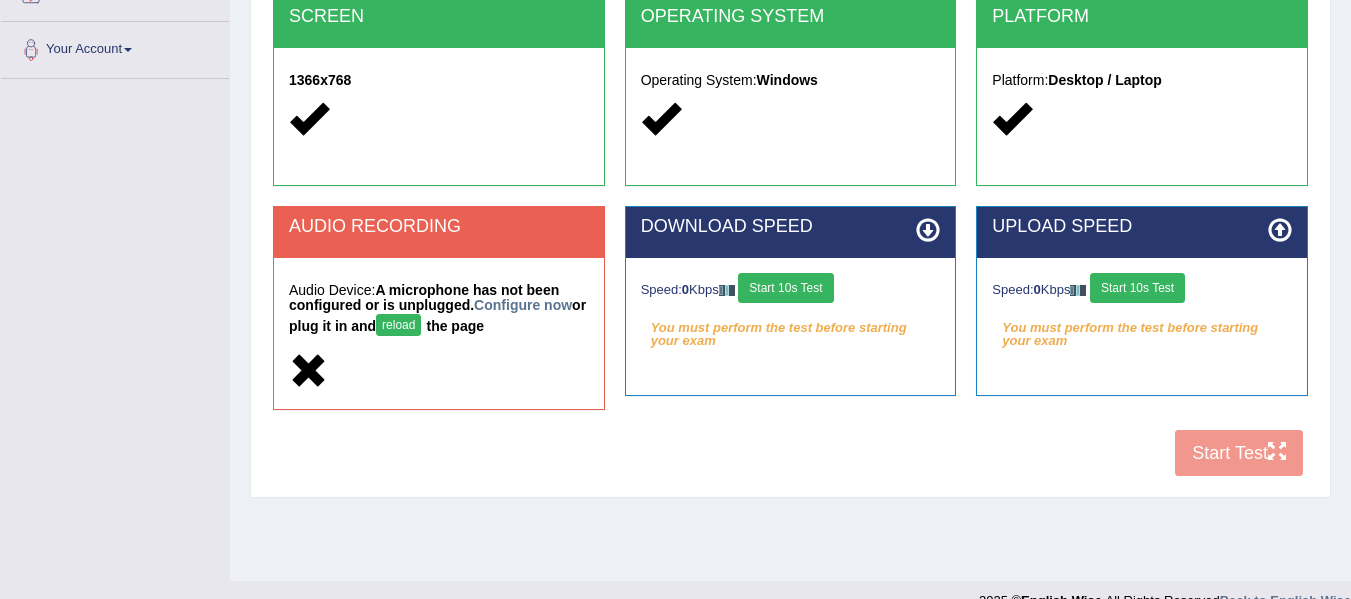 scroll, scrollTop: 420, scrollLeft: 0, axis: vertical 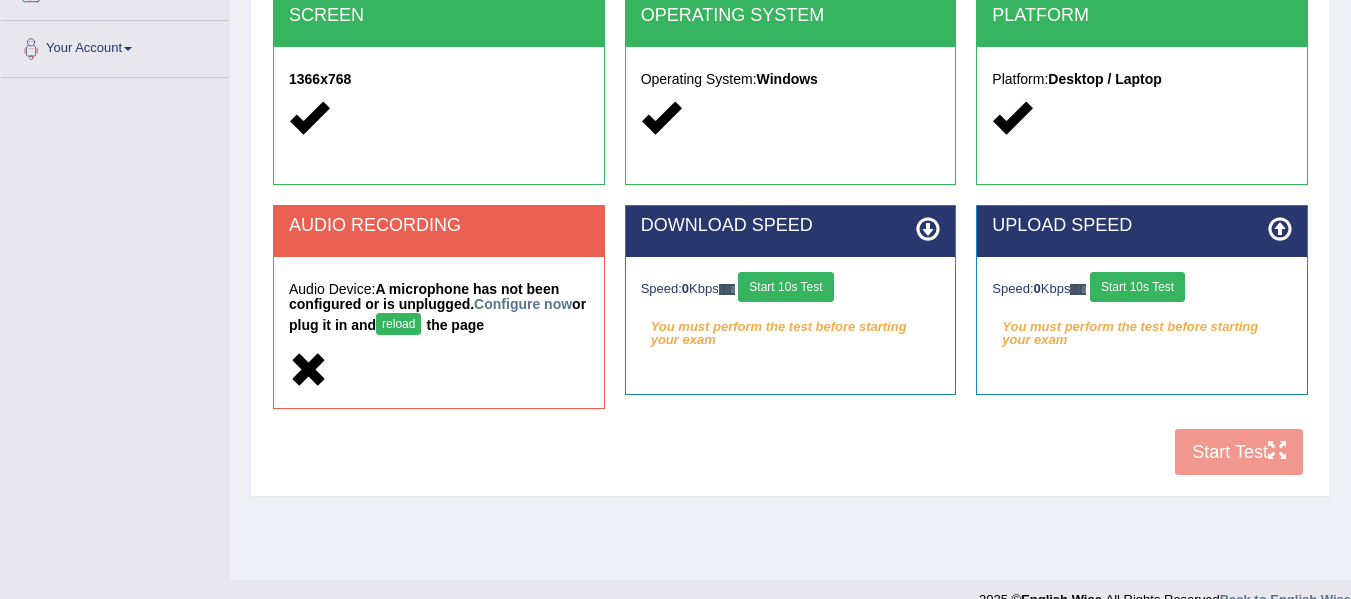 click on "A microphone has not been configured or is unplugged.  Configure now  or plug it in and  reload  the page" at bounding box center (437, 307) 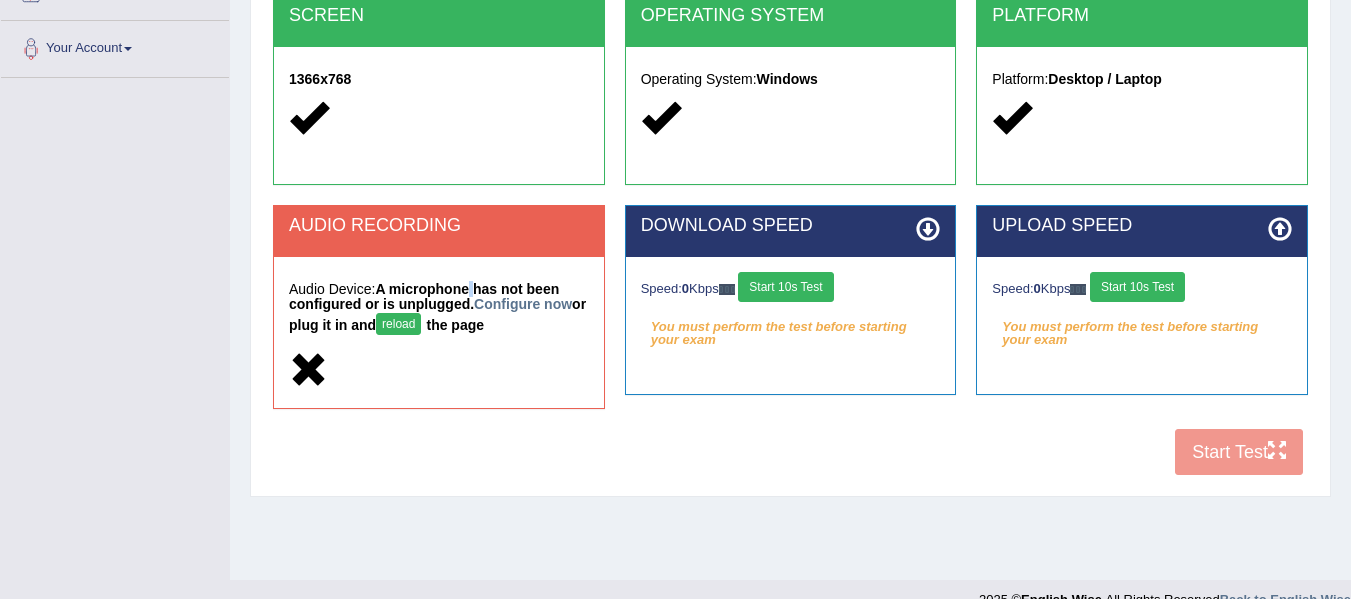 click on "A microphone has not been configured or is unplugged.  Configure now  or plug it in and  reload  the page" at bounding box center (437, 307) 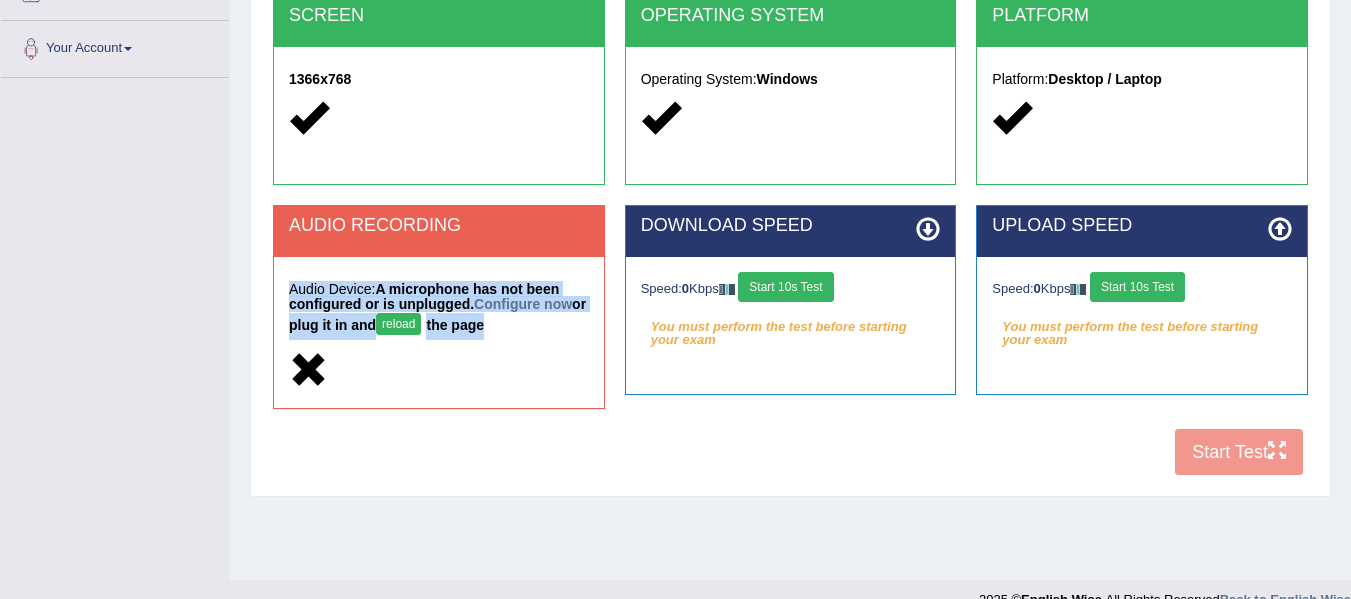 click on "A microphone has not been configured or is unplugged.  Configure now  or plug it in and  reload  the page" at bounding box center [437, 307] 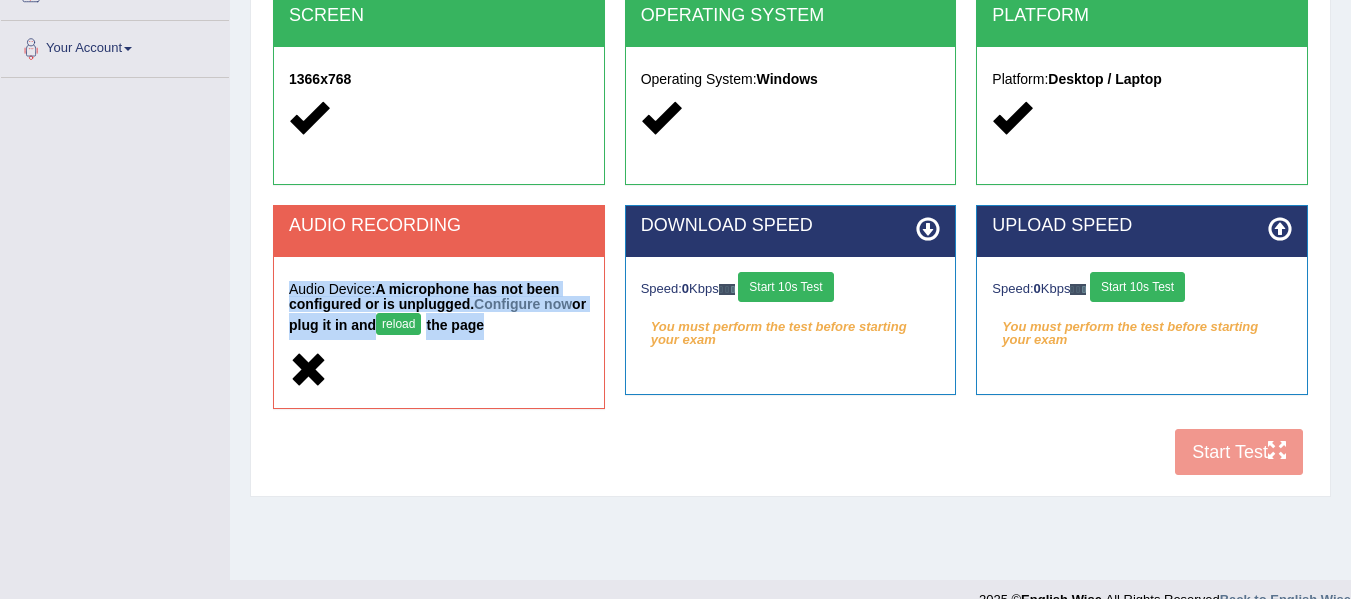 click on "A microphone has not been configured or is unplugged.  Configure now  or plug it in and  reload  the page" at bounding box center [437, 307] 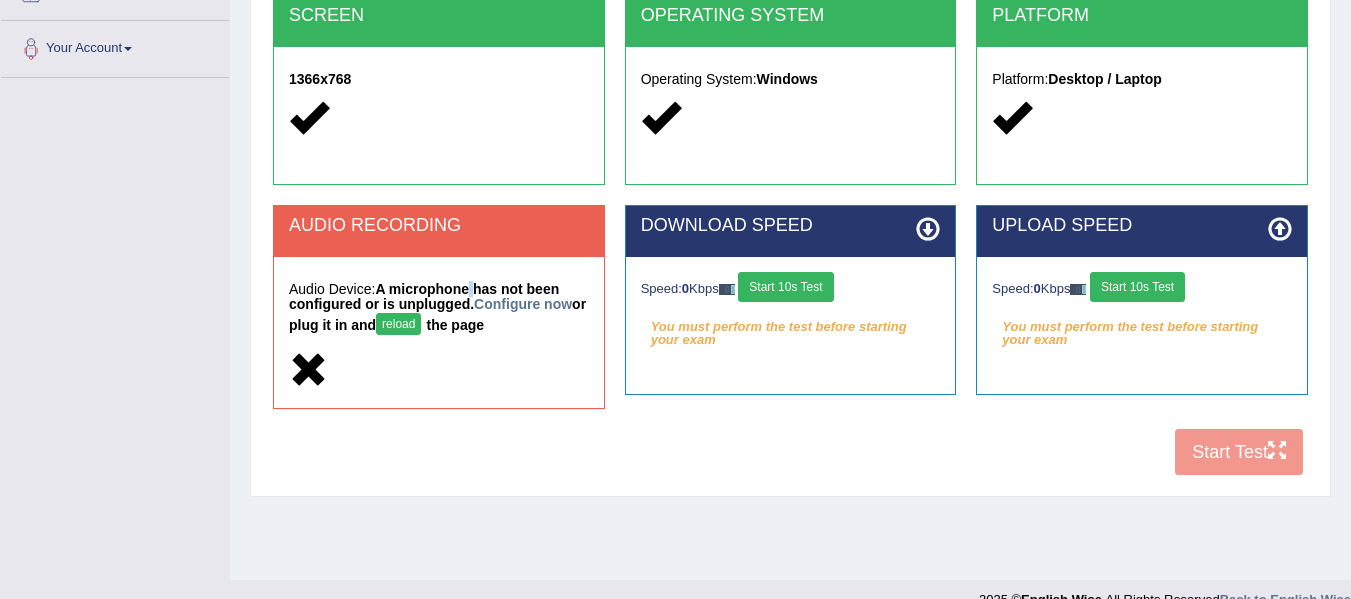 click on "A microphone has not been configured or is unplugged.  Configure now  or plug it in and  reload  the page" at bounding box center (437, 307) 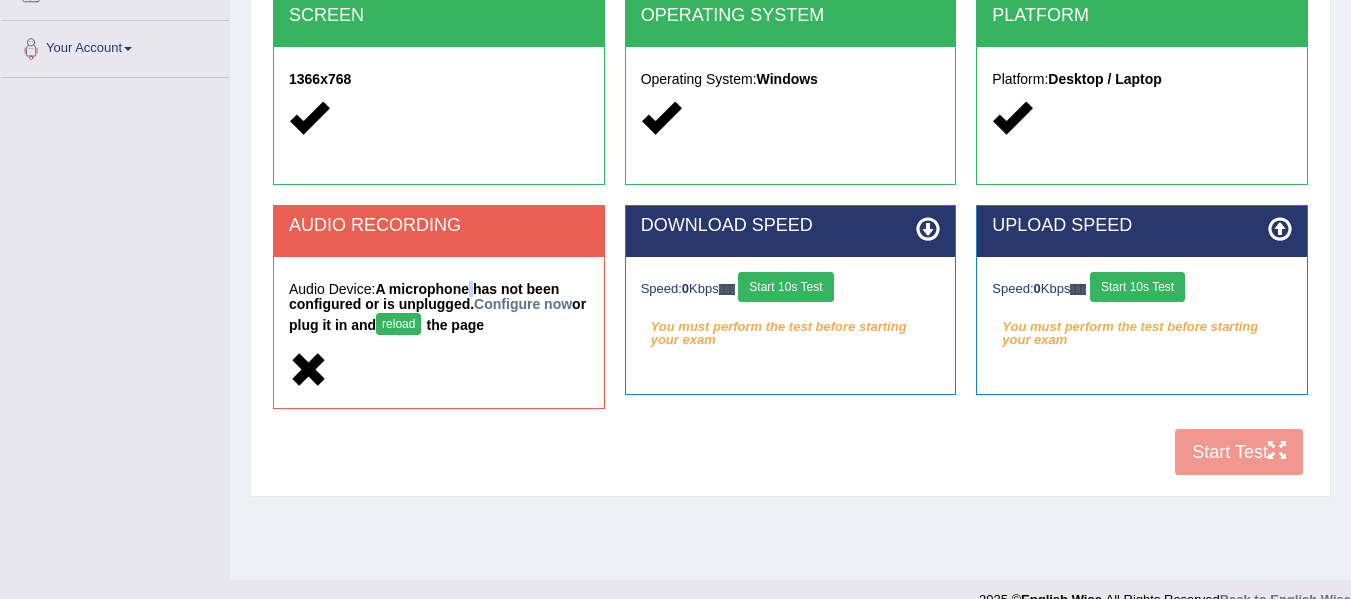 click on "Start 10s Test" at bounding box center [785, 287] 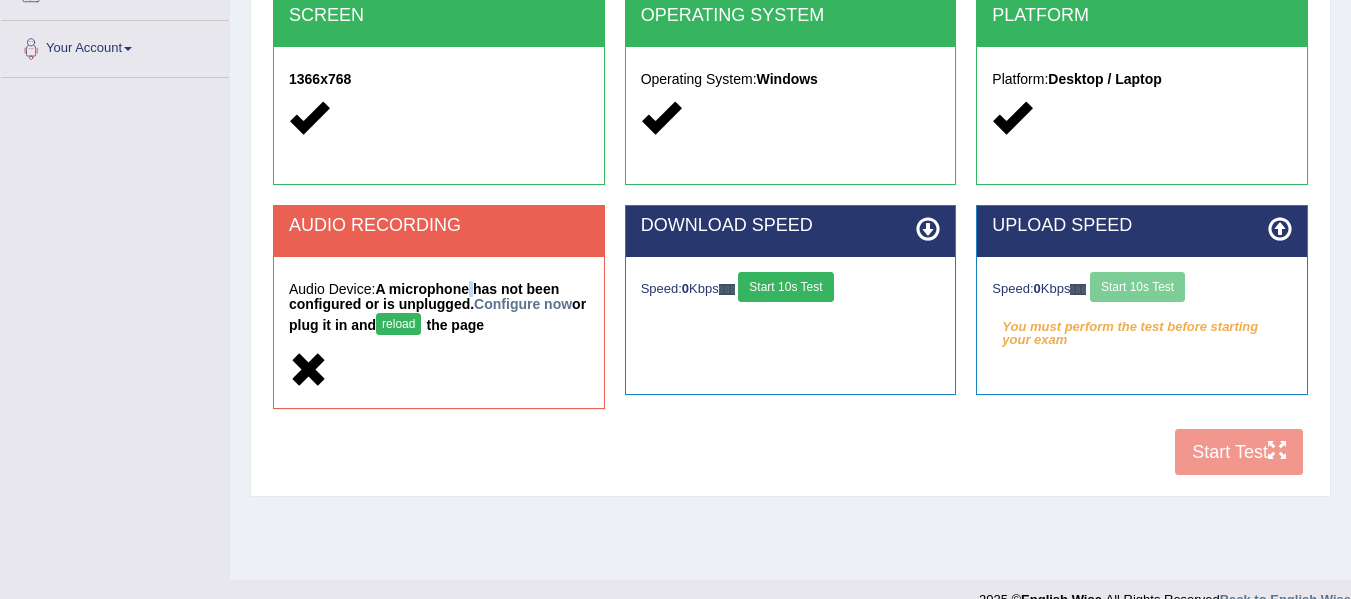 click on "Start 10s Test" at bounding box center [785, 287] 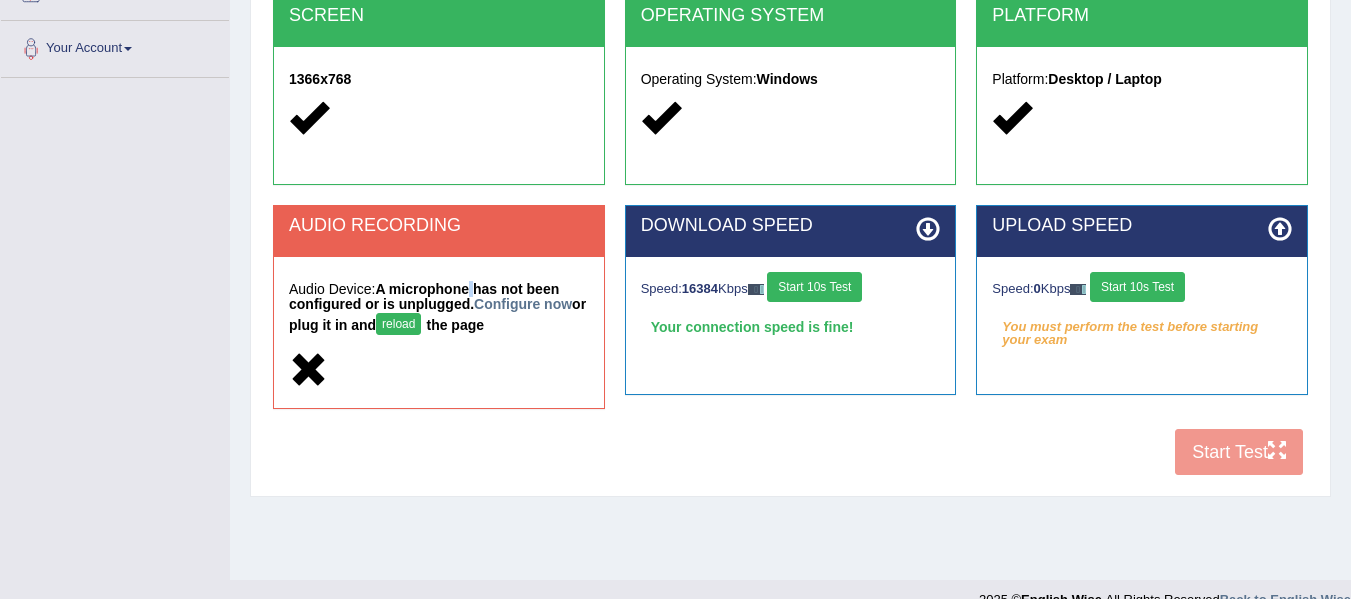 click on "Start 10s Test" at bounding box center (1137, 287) 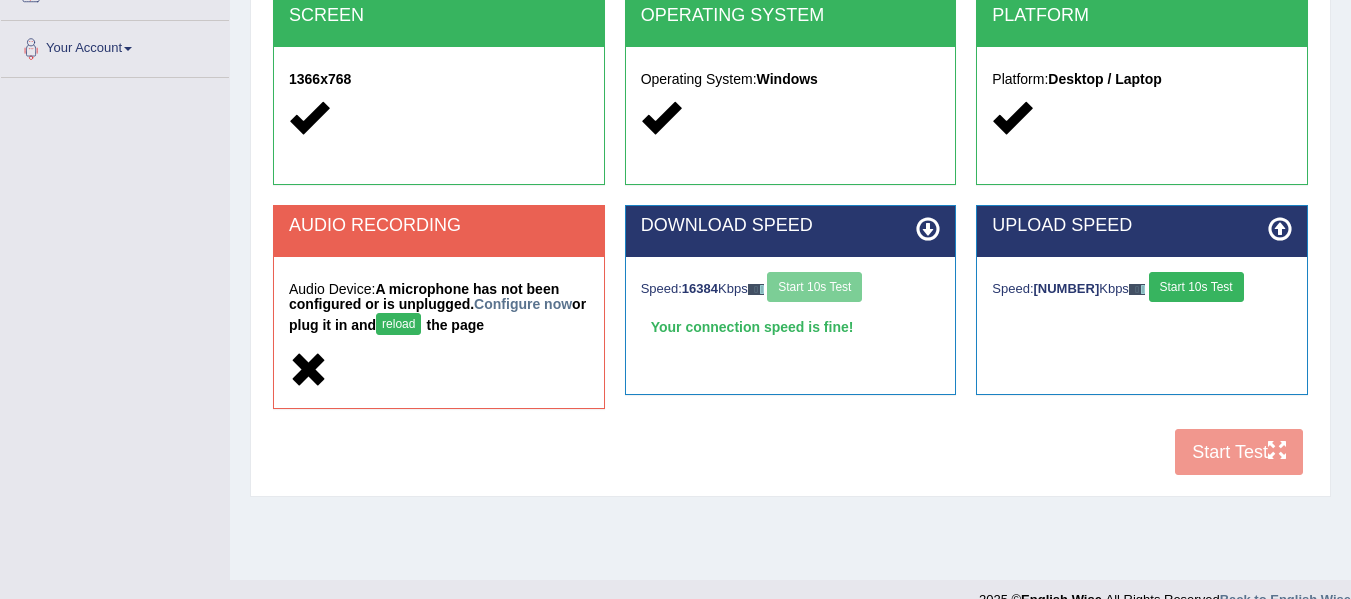 click on "COOKIES
Cookies  Enabled
JAVASCRIPT
Javascript  Enabled
BROWSER
Browser:  Chrome
SCREEN
1366x768
OPERATING SYSTEM
Operating System:  Windows
PLATFORM
Platform:  Desktop / Laptop
AUDIO RECORDING
Audio Device:  A microphone has not been configured or is unplugged.  Configure now  or plug it in and  reload  the page
DOWNLOAD SPEED
Speed:  16384  Kbps    Start 10s Test
Your connection speed is fine!
Select Audio Quality
UPLOAD SPEED
Speed:  39915  Kbps    Start 10s Test" at bounding box center [790, 135] 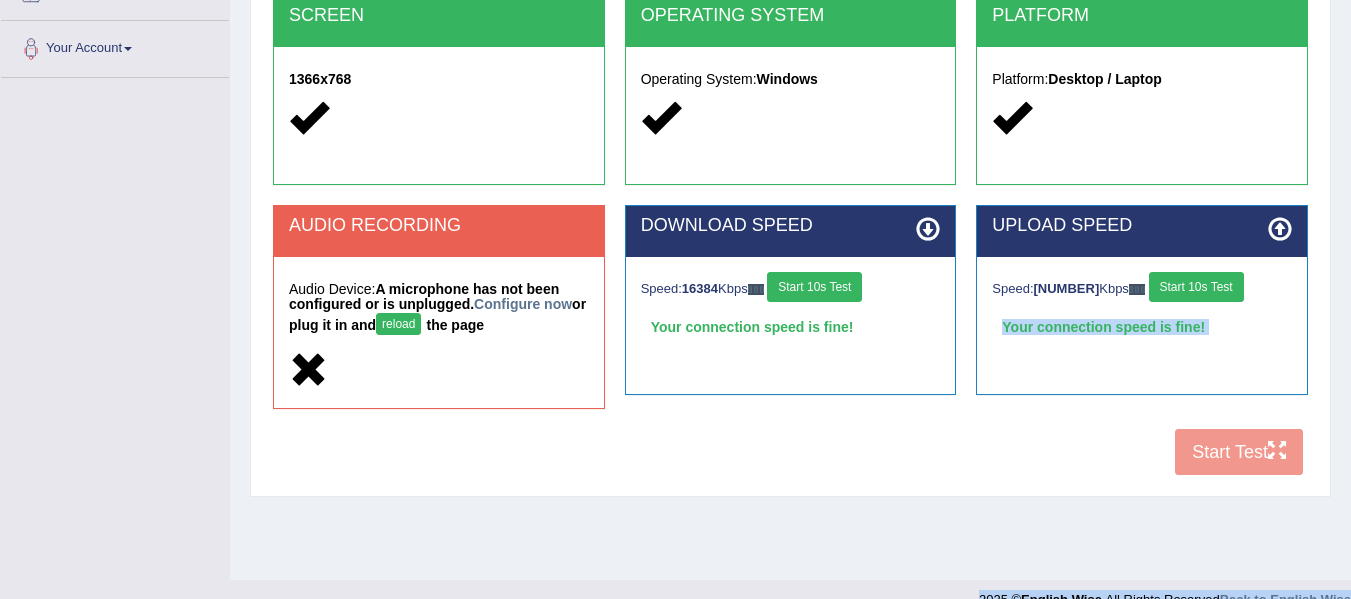 click on "COOKIES
Cookies  Enabled
JAVASCRIPT
Javascript  Enabled
BROWSER
Browser:  Chrome
SCREEN
1366x768
OPERATING SYSTEM
Operating System:  Windows
PLATFORM
Platform:  Desktop / Laptop
AUDIO RECORDING
Audio Device:  A microphone has not been configured or is unplugged.  Configure now  or plug it in and  reload  the page
DOWNLOAD SPEED
Speed:  16384  Kbps    Start 10s Test
Your connection speed is fine!
Select Audio Quality
UPLOAD SPEED
Speed:  34542  Kbps    Start 10s Test
Your connection speed is fine!" at bounding box center (790, 135) 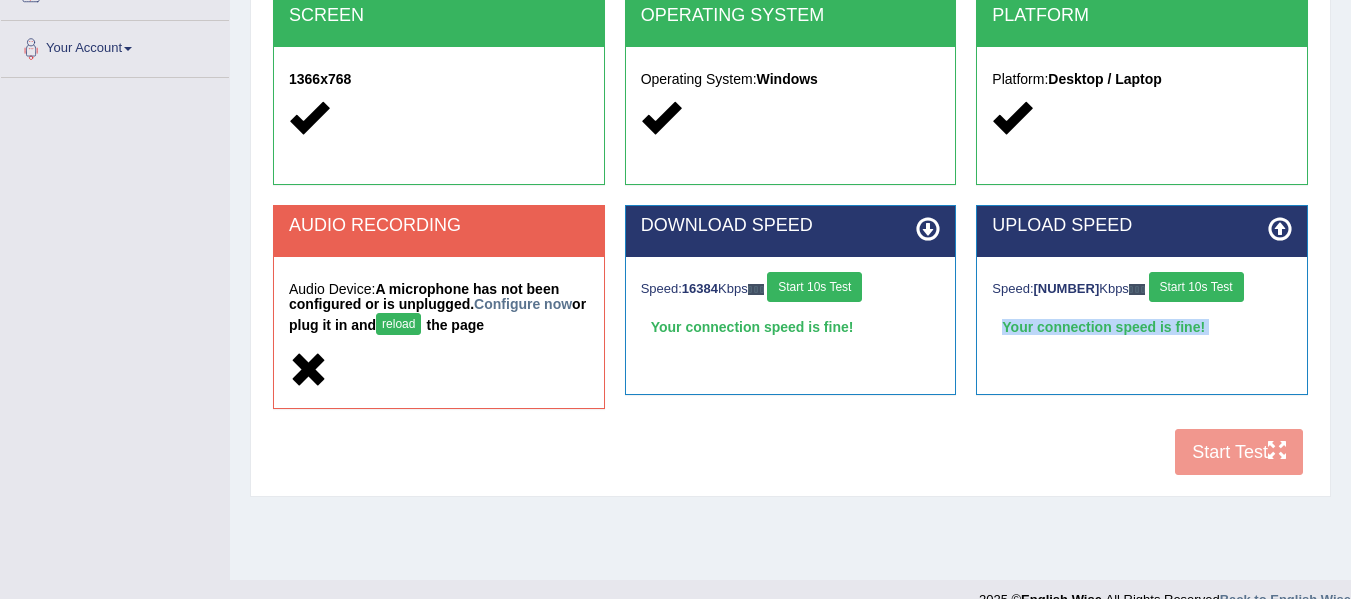 click on "COOKIES
Cookies  Enabled
JAVASCRIPT
Javascript  Enabled
BROWSER
Browser:  Chrome
SCREEN
1366x768
OPERATING SYSTEM
Operating System:  Windows
PLATFORM
Platform:  Desktop / Laptop
AUDIO RECORDING
Audio Device:  A microphone has not been configured or is unplugged.  Configure now  or plug it in and  reload  the page
DOWNLOAD SPEED
Speed:  16384  Kbps    Start 10s Test
Your connection speed is fine!
Select Audio Quality
UPLOAD SPEED
Speed:  34542  Kbps    Start 10s Test
Your connection speed is fine!" at bounding box center [790, 135] 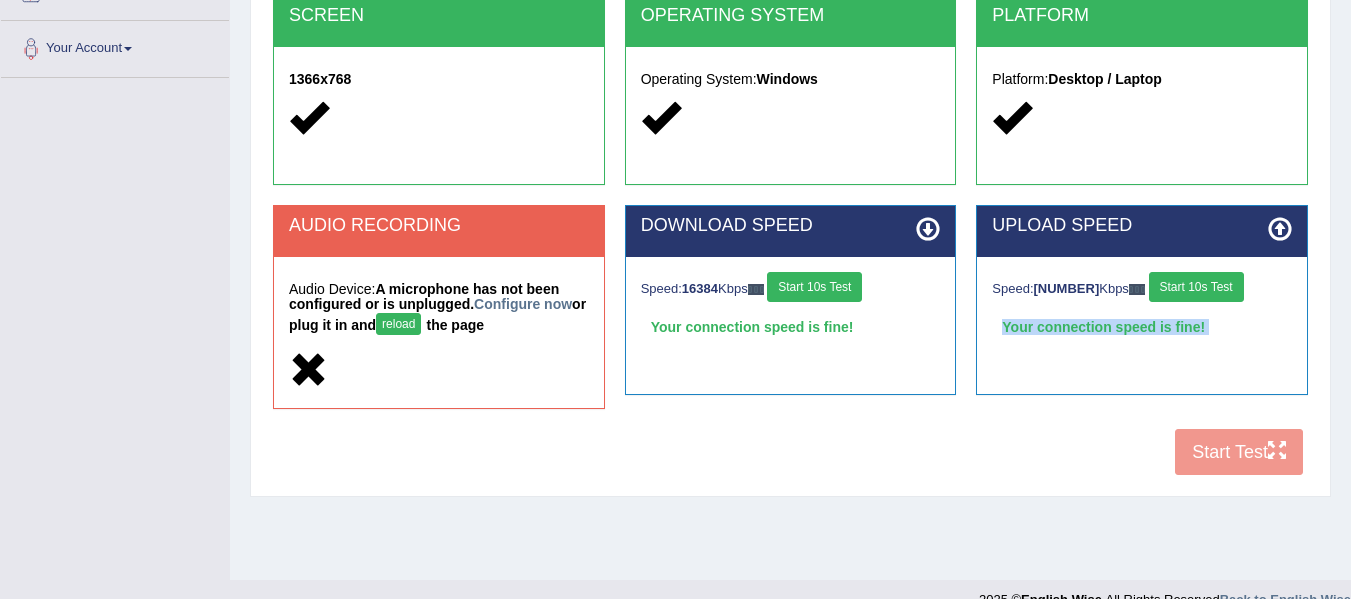 click on "COOKIES
Cookies  Enabled
JAVASCRIPT
Javascript  Enabled
BROWSER
Browser:  Chrome
SCREEN
1366x768
OPERATING SYSTEM
Operating System:  Windows
PLATFORM
Platform:  Desktop / Laptop
AUDIO RECORDING
Audio Device:  A microphone has not been configured or is unplugged.  Configure now  or plug it in and  reload  the page
DOWNLOAD SPEED
Speed:  16384  Kbps    Start 10s Test
Your connection speed is fine!
Select Audio Quality
UPLOAD SPEED
Speed:  34542  Kbps    Start 10s Test
Your connection speed is fine!" at bounding box center [790, 135] 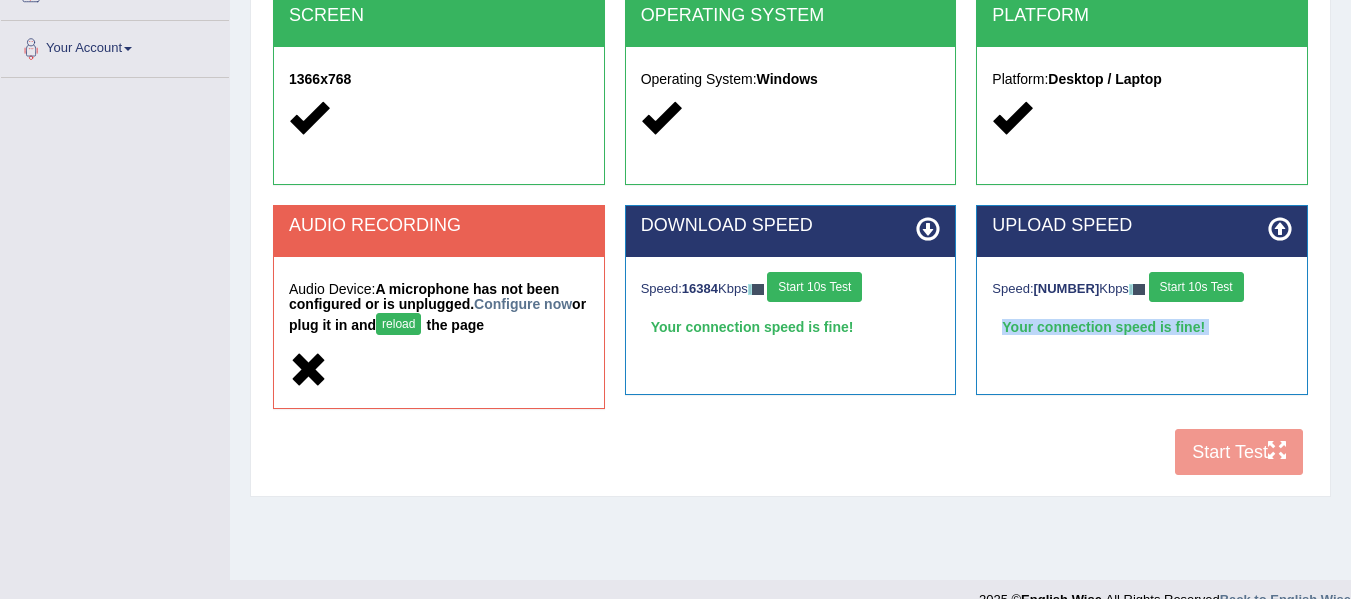 scroll, scrollTop: 451, scrollLeft: 0, axis: vertical 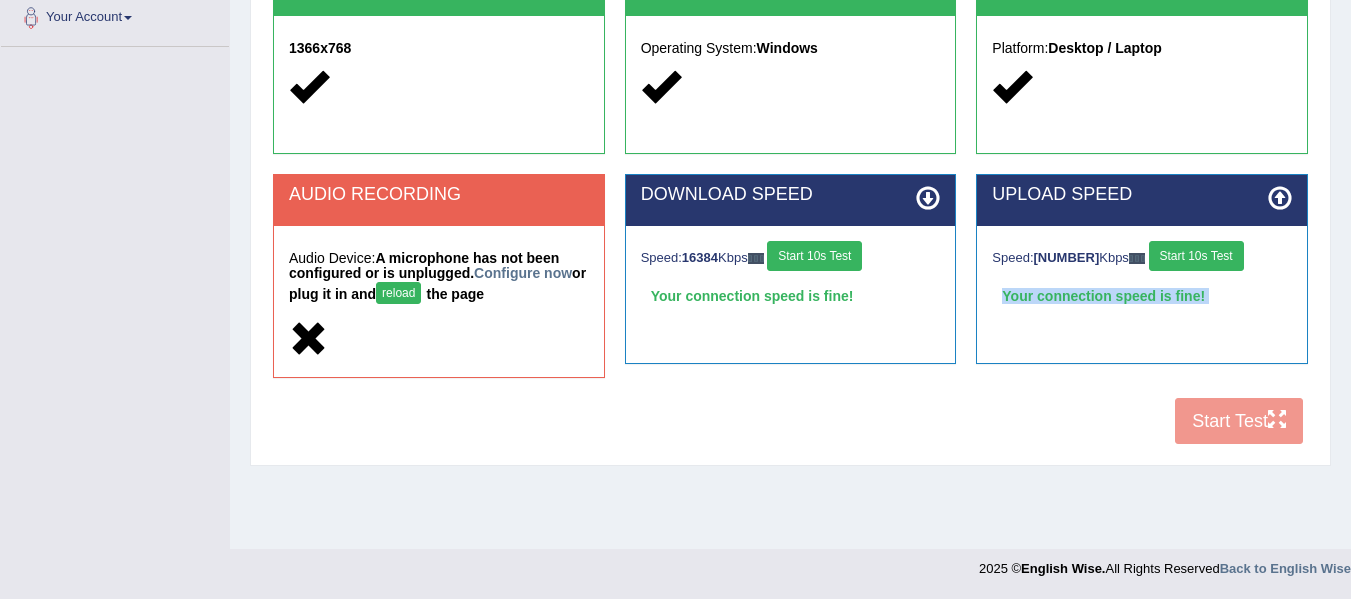 click on "reload" at bounding box center (398, 293) 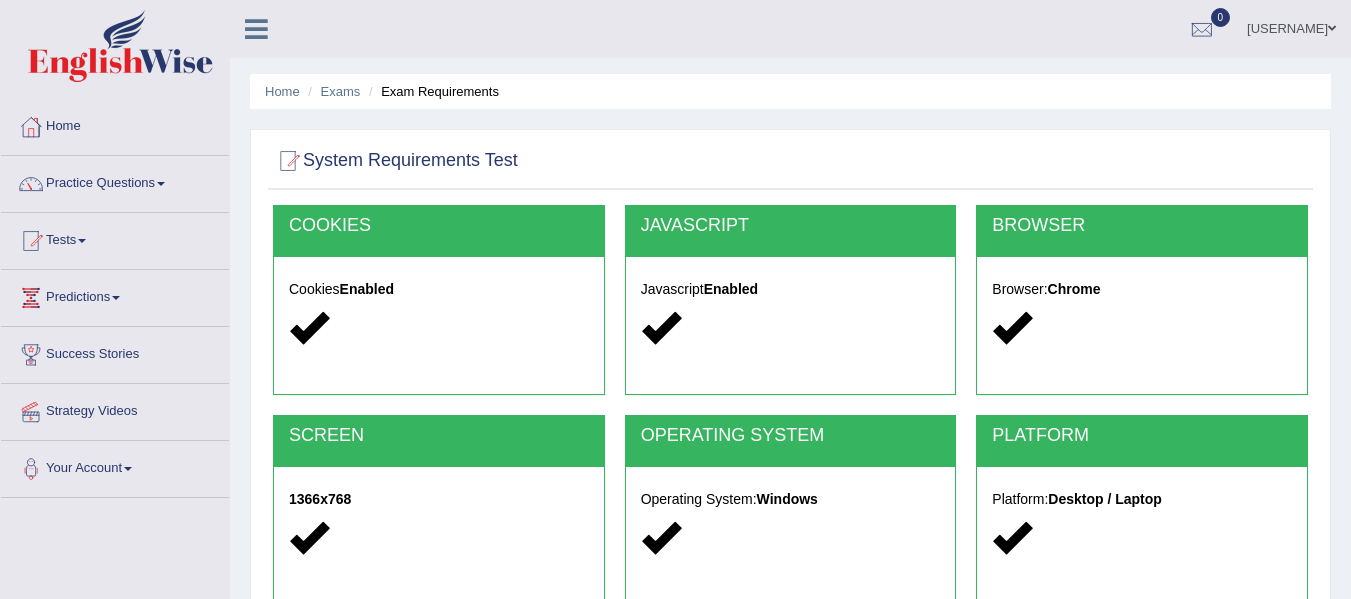 scroll, scrollTop: 451, scrollLeft: 0, axis: vertical 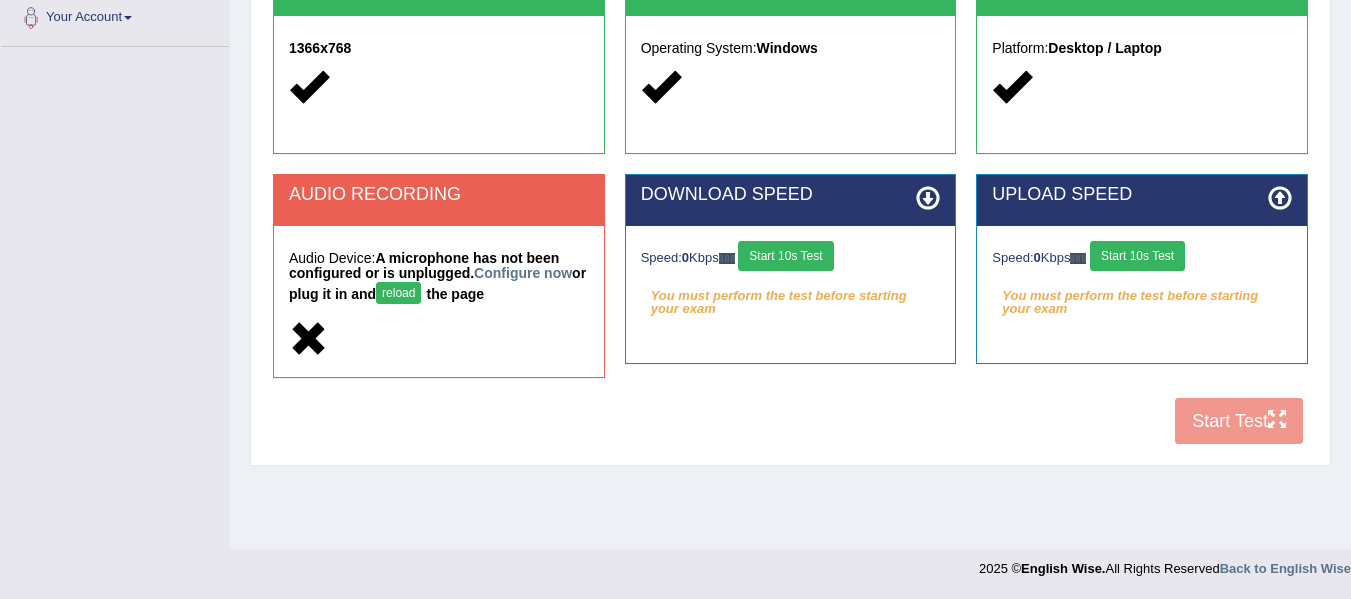 click on "AUDIO RECORDING" at bounding box center [439, 200] 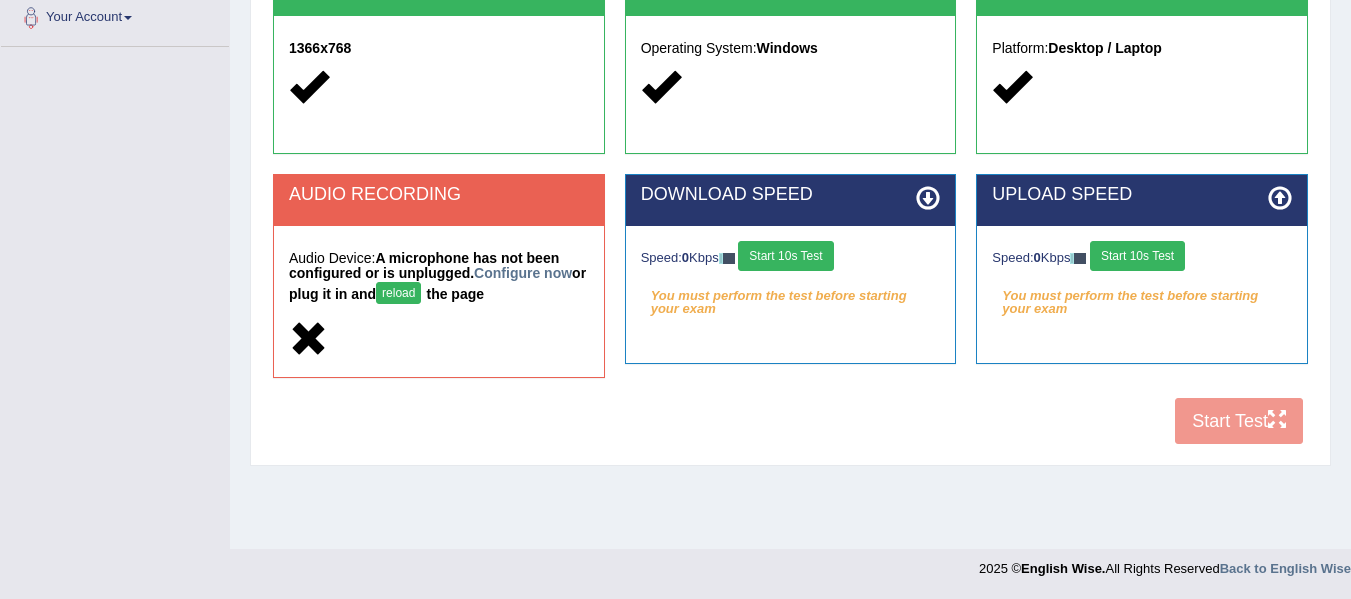 click on "AUDIO RECORDING" at bounding box center [439, 200] 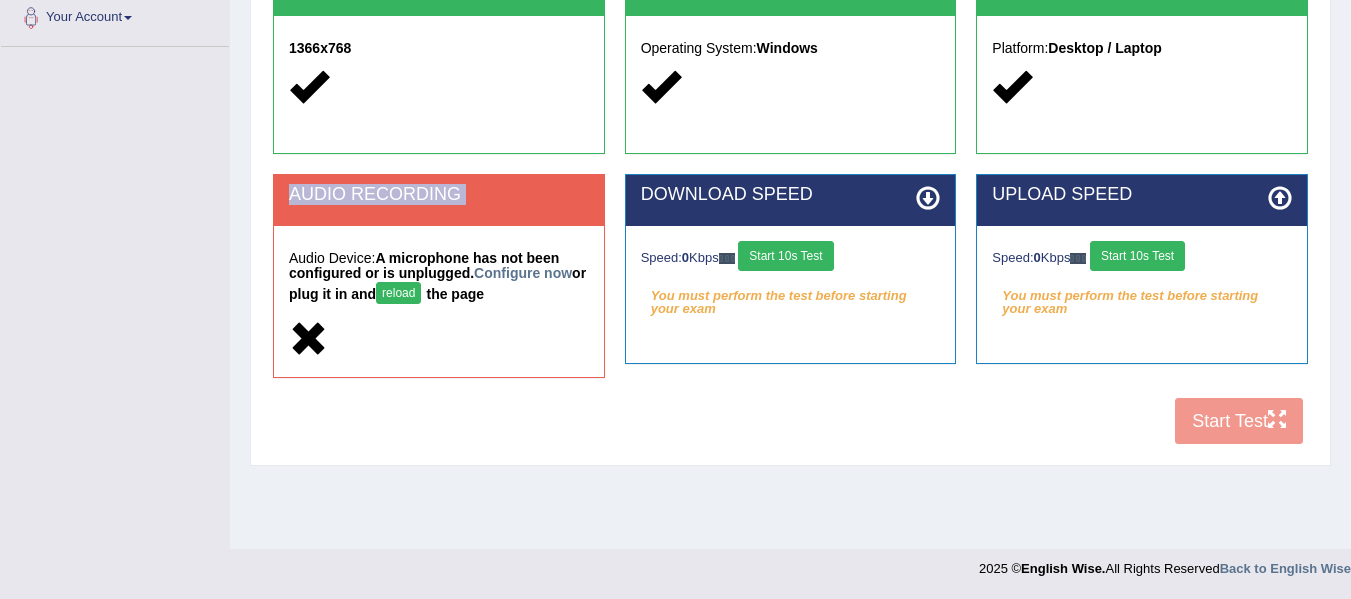 click on "AUDIO RECORDING" at bounding box center (439, 200) 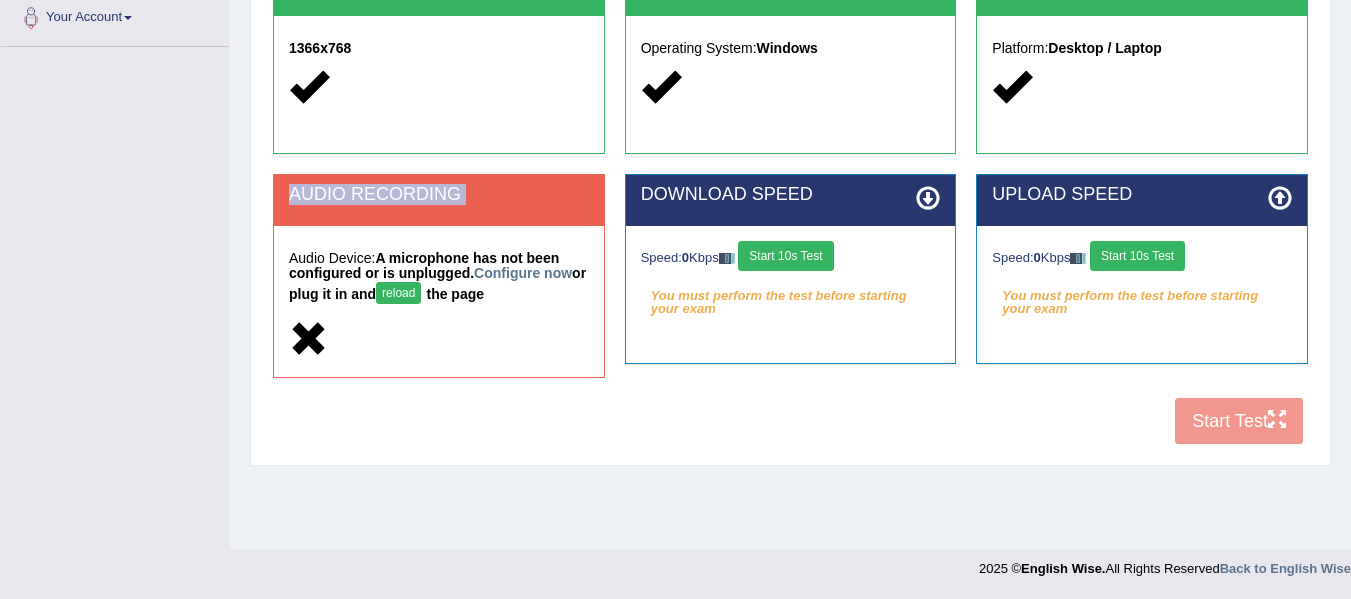 click on "AUDIO RECORDING" at bounding box center [439, 200] 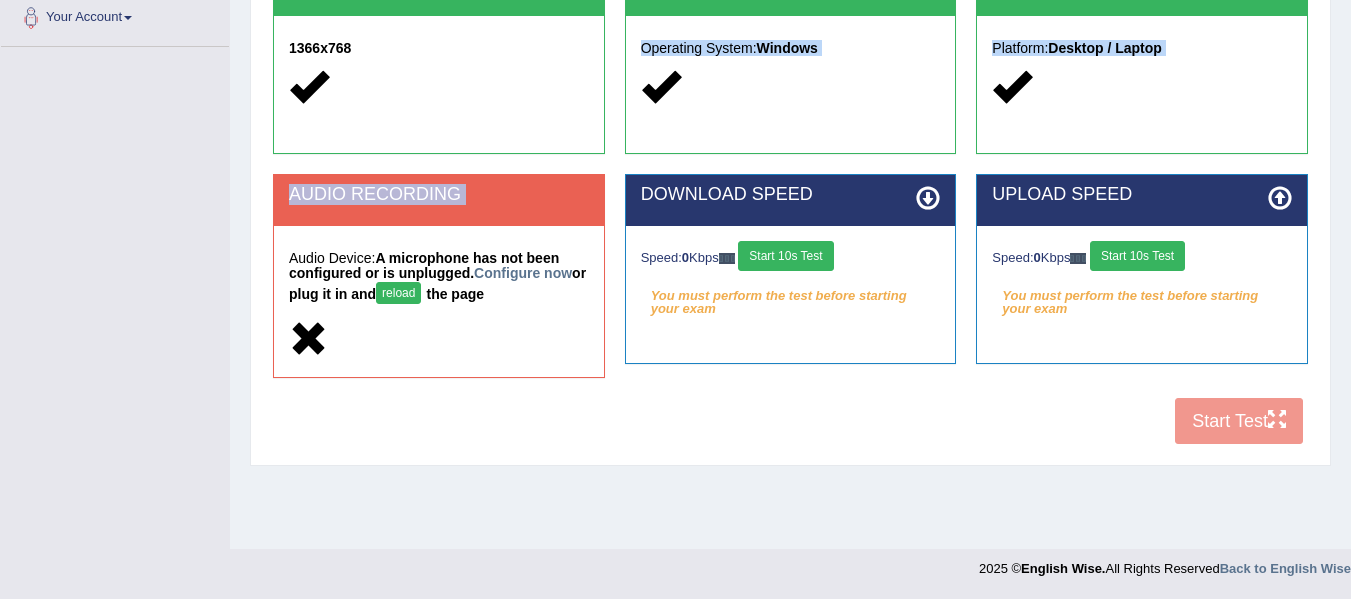 drag, startPoint x: 472, startPoint y: 214, endPoint x: 521, endPoint y: 172, distance: 64.53681 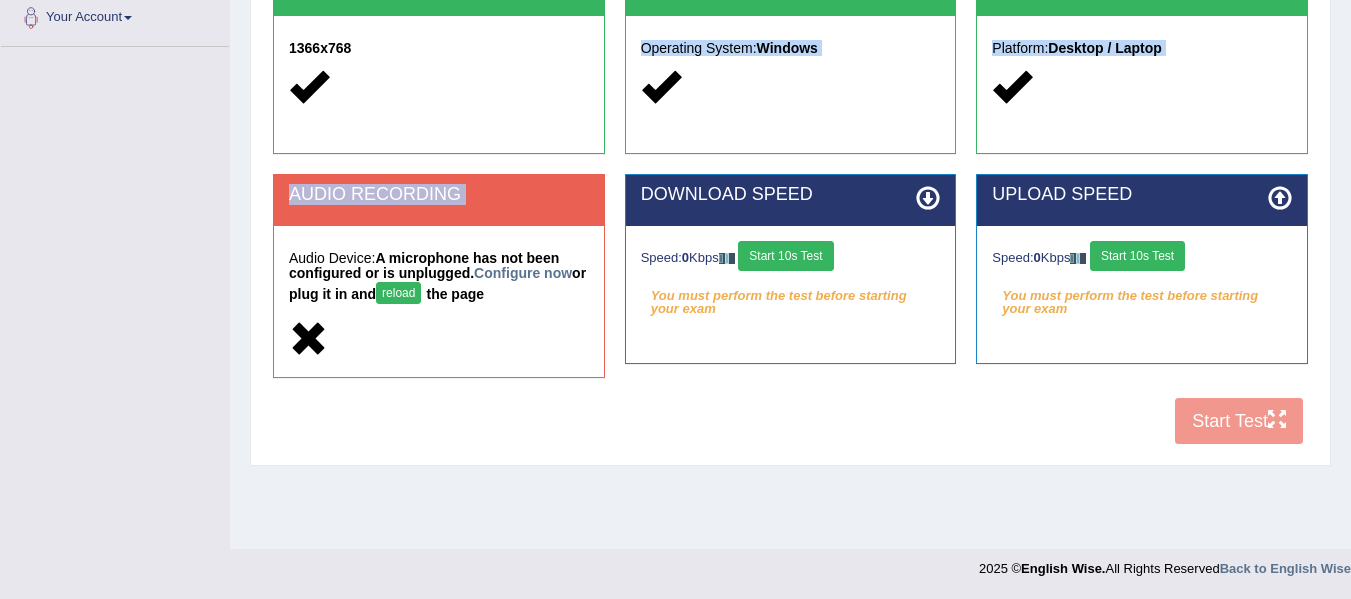 click on "COOKIES
Cookies  Enabled
JAVASCRIPT
Javascript  Enabled
BROWSER
Browser:  Chrome
SCREEN
1366x768
OPERATING SYSTEM
Operating System:  Windows
PLATFORM
Platform:  Desktop / Laptop
AUDIO RECORDING
Audio Device:  A microphone has not been configured or is unplugged.  Configure now  or plug it in and  reload  the page
DOWNLOAD SPEED
Speed:  0  Kbps    Start 10s Test
You must perform the test before starting your exam
Select Audio Quality
UPLOAD SPEED
Speed:  0  Kbps    Start 10s Test" at bounding box center (790, 104) 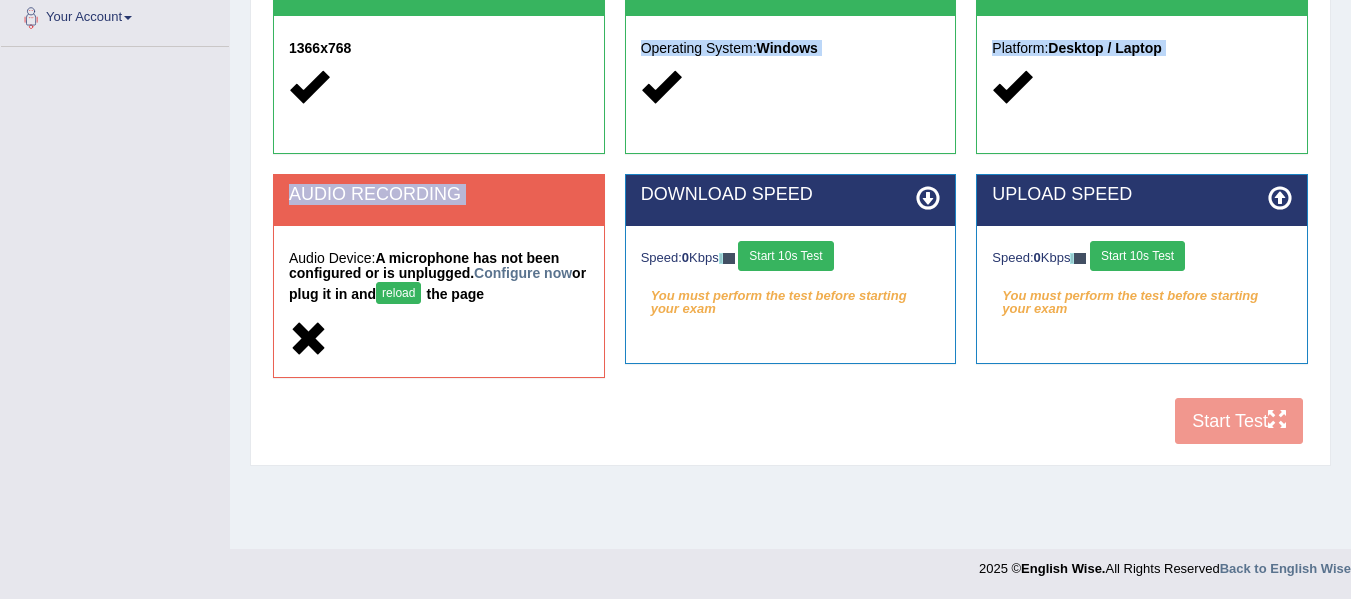 scroll, scrollTop: 0, scrollLeft: 0, axis: both 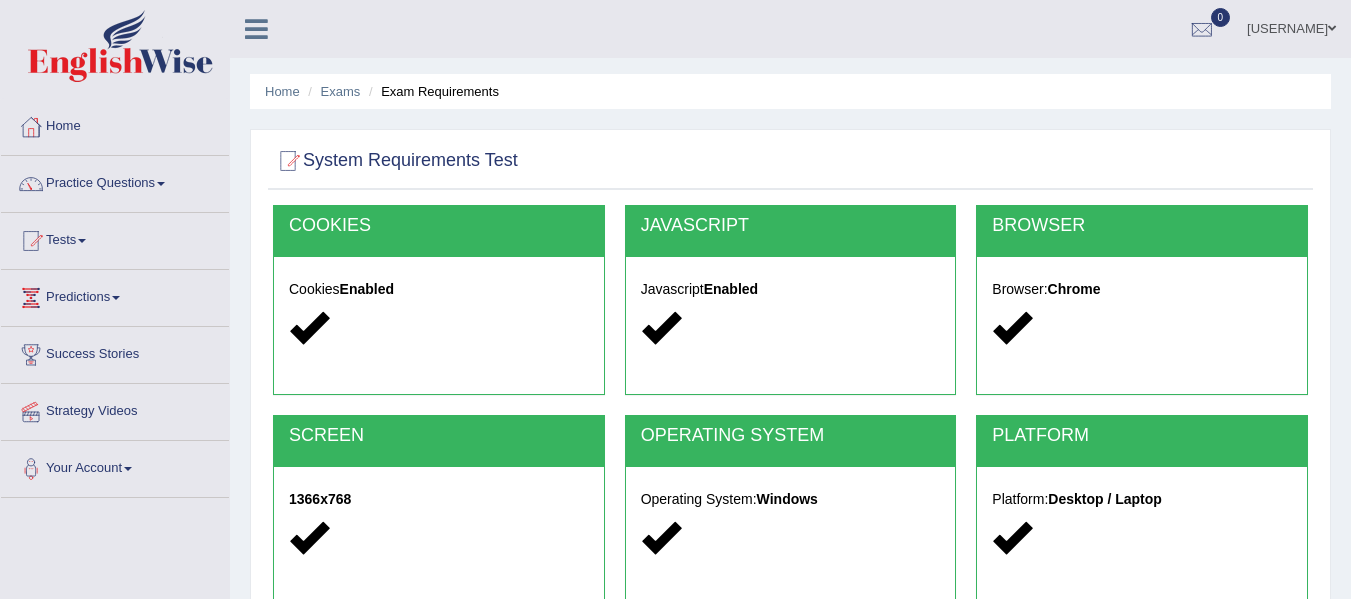 click on "System Requirements Test" at bounding box center [395, 161] 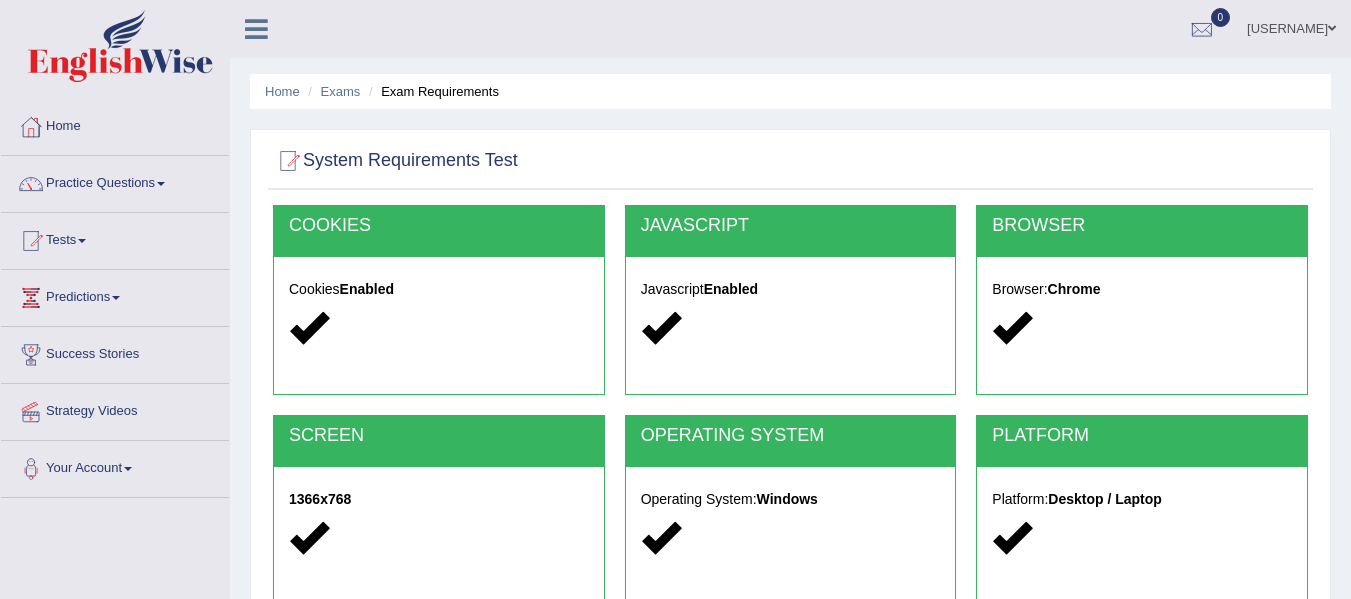 click on "Cookies  Enabled" at bounding box center [439, 289] 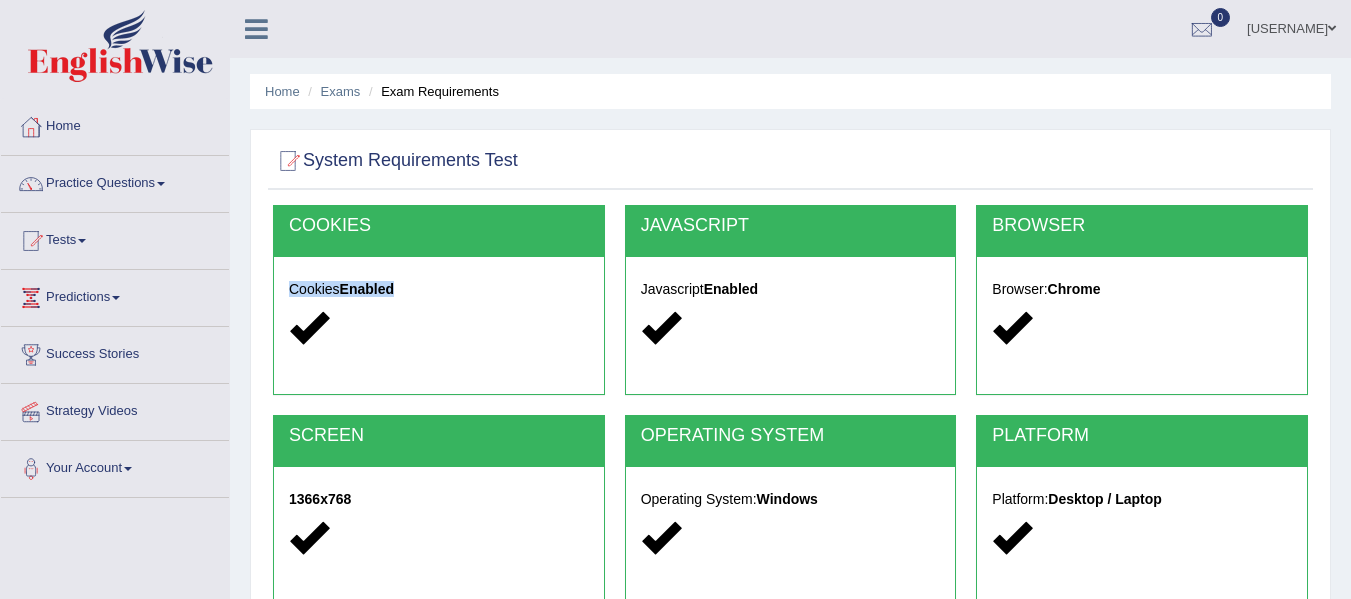 drag, startPoint x: 469, startPoint y: 282, endPoint x: 492, endPoint y: 225, distance: 61.46544 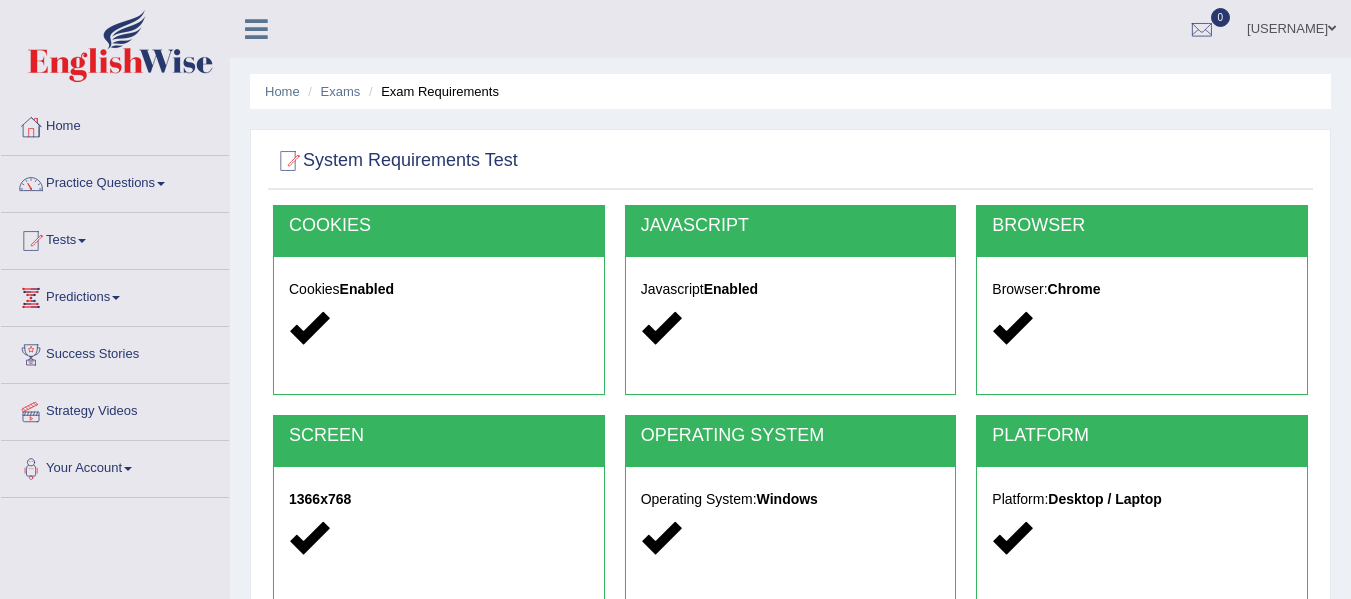 click on "COOKIES" at bounding box center (439, 226) 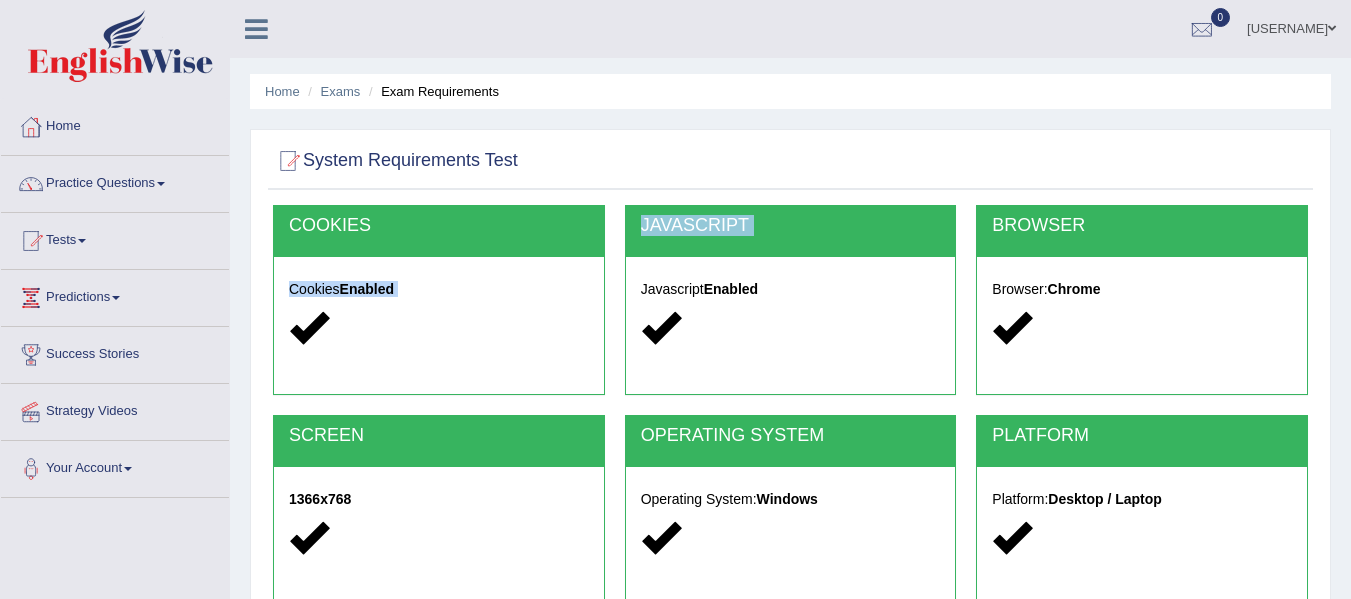 drag, startPoint x: 492, startPoint y: 225, endPoint x: 752, endPoint y: 236, distance: 260.23257 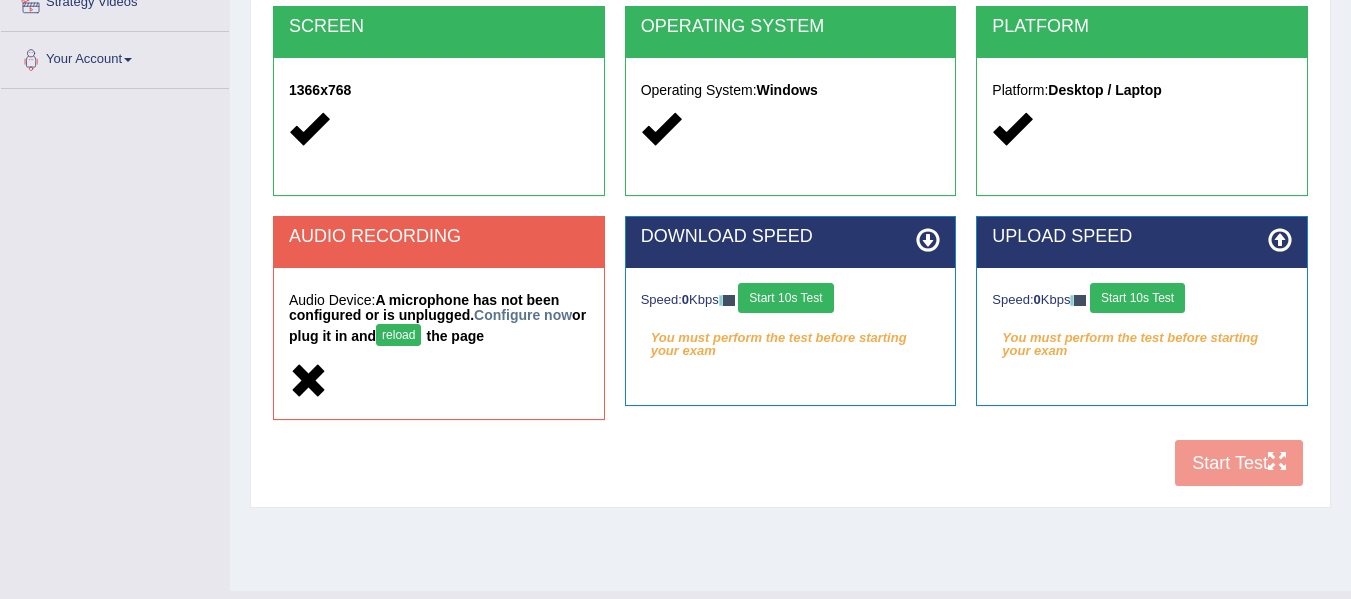 scroll, scrollTop: 413, scrollLeft: 0, axis: vertical 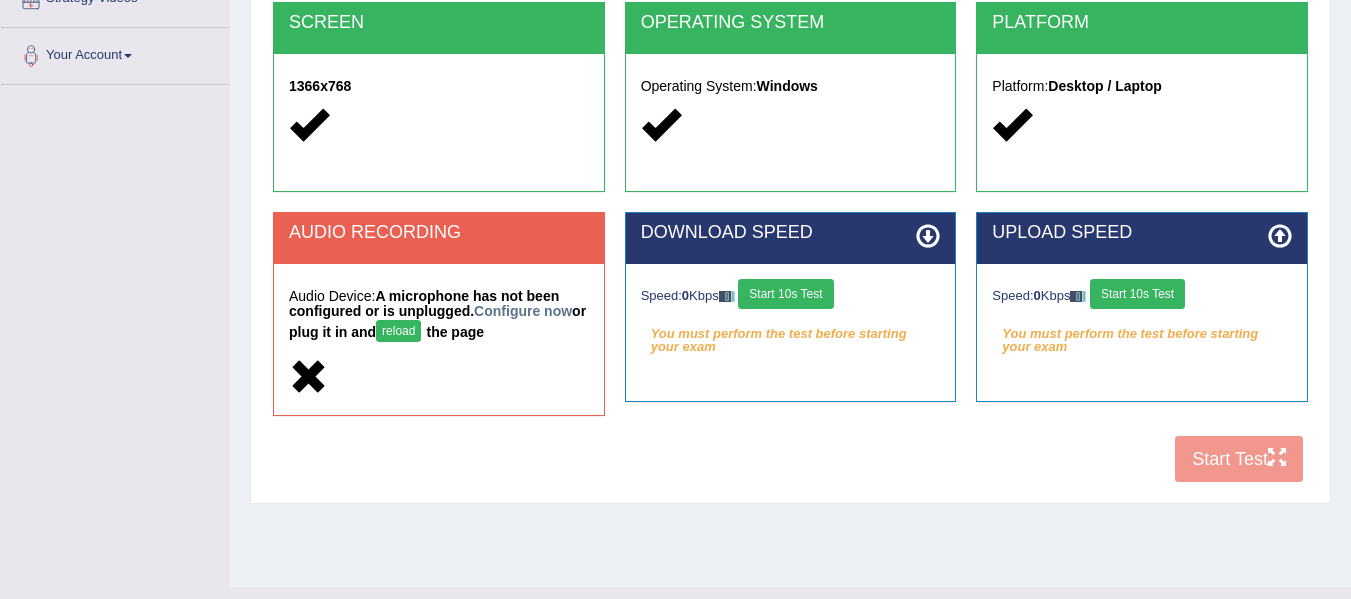 click at bounding box center (308, 377) 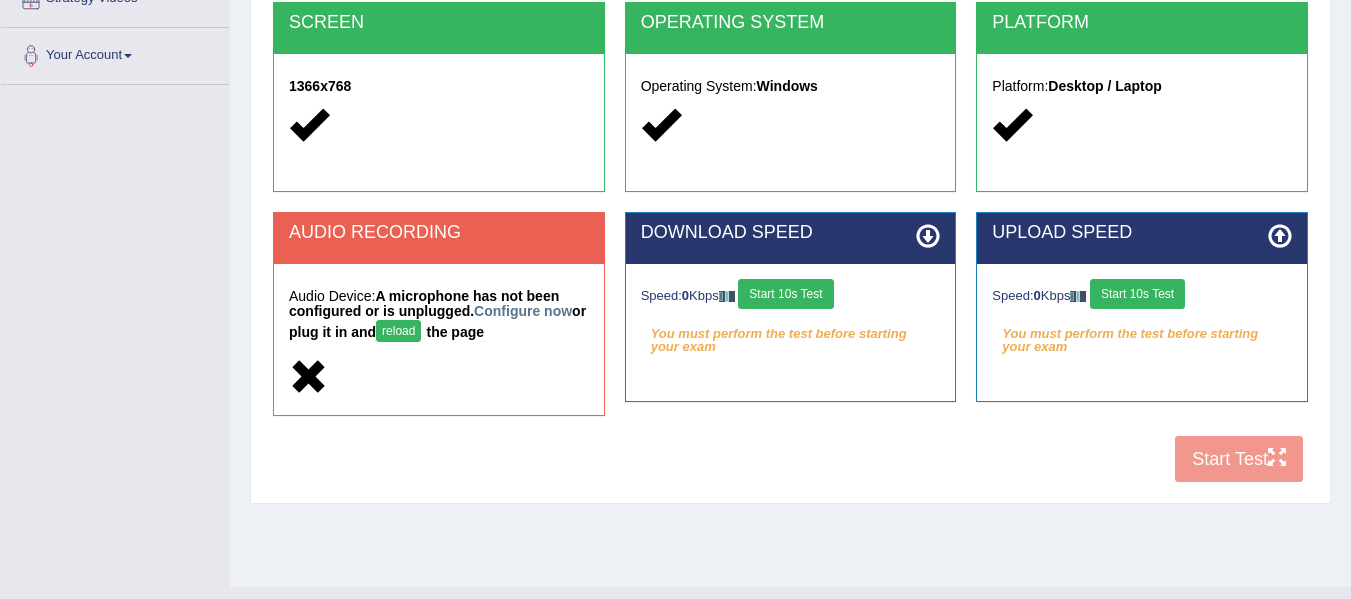 click at bounding box center (308, 377) 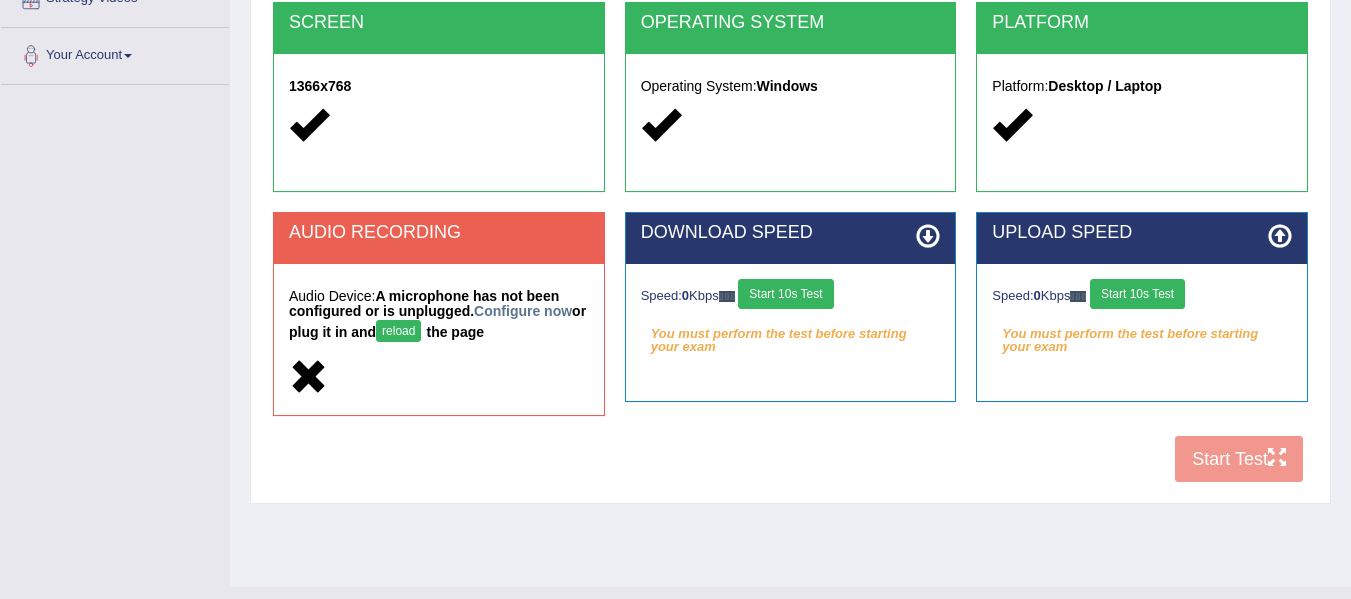 click at bounding box center [308, 377] 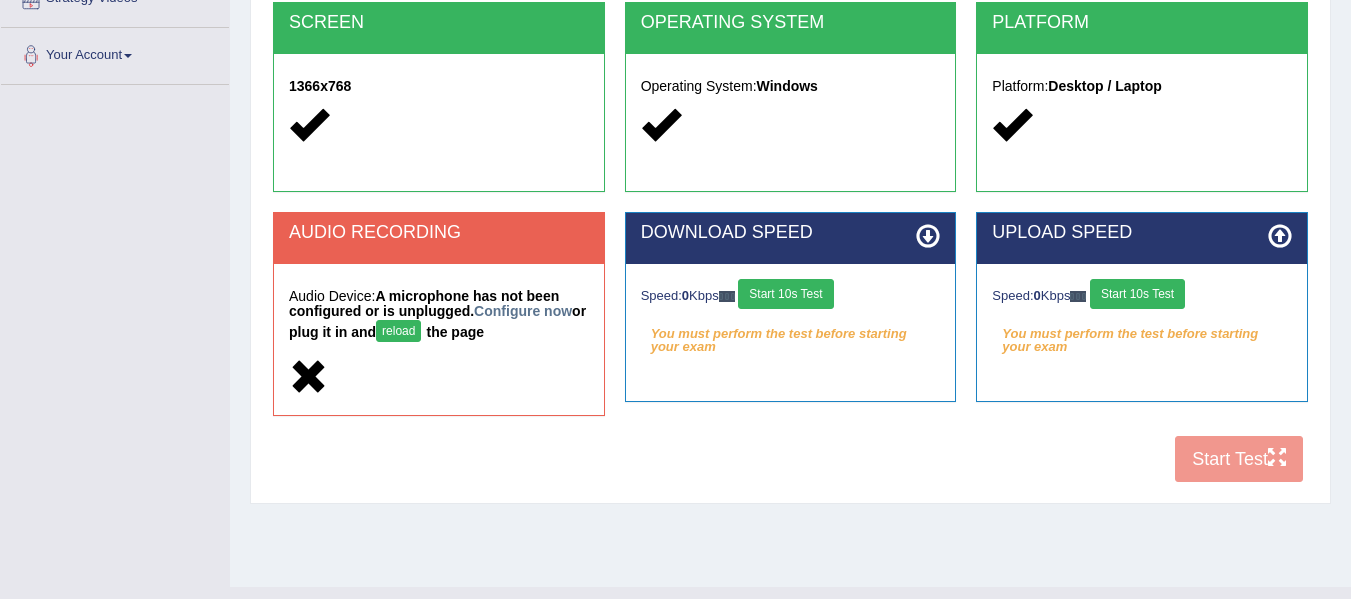 click at bounding box center (308, 377) 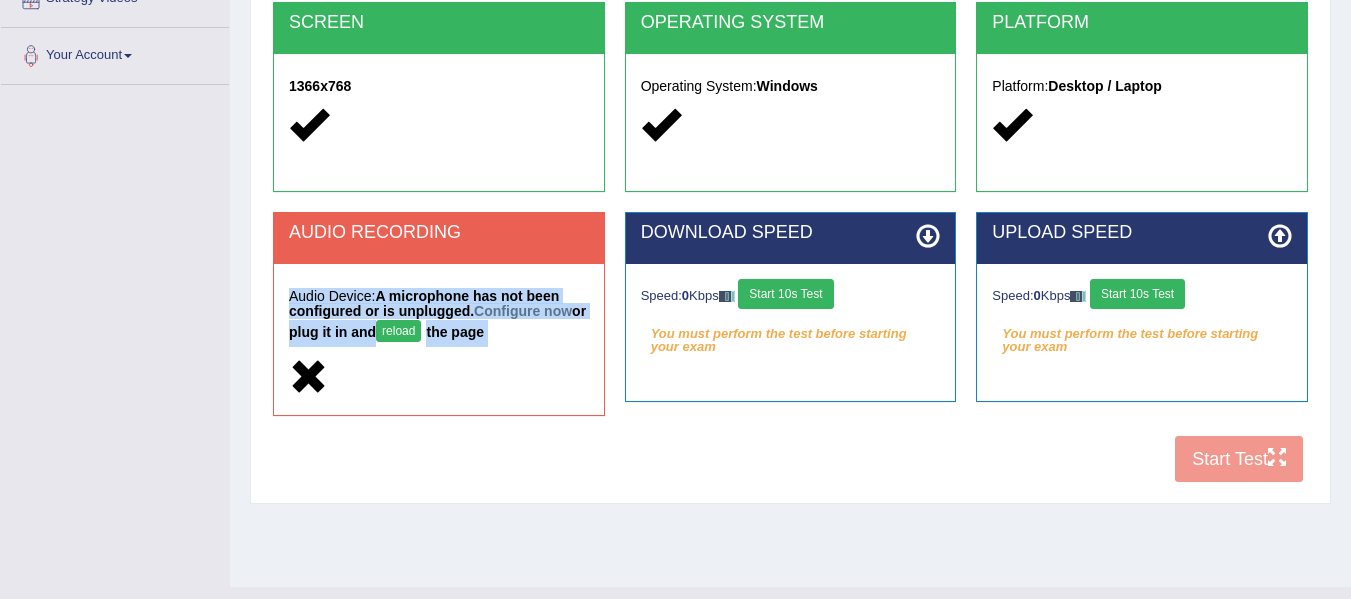 drag, startPoint x: 303, startPoint y: 377, endPoint x: 429, endPoint y: 337, distance: 132.19682 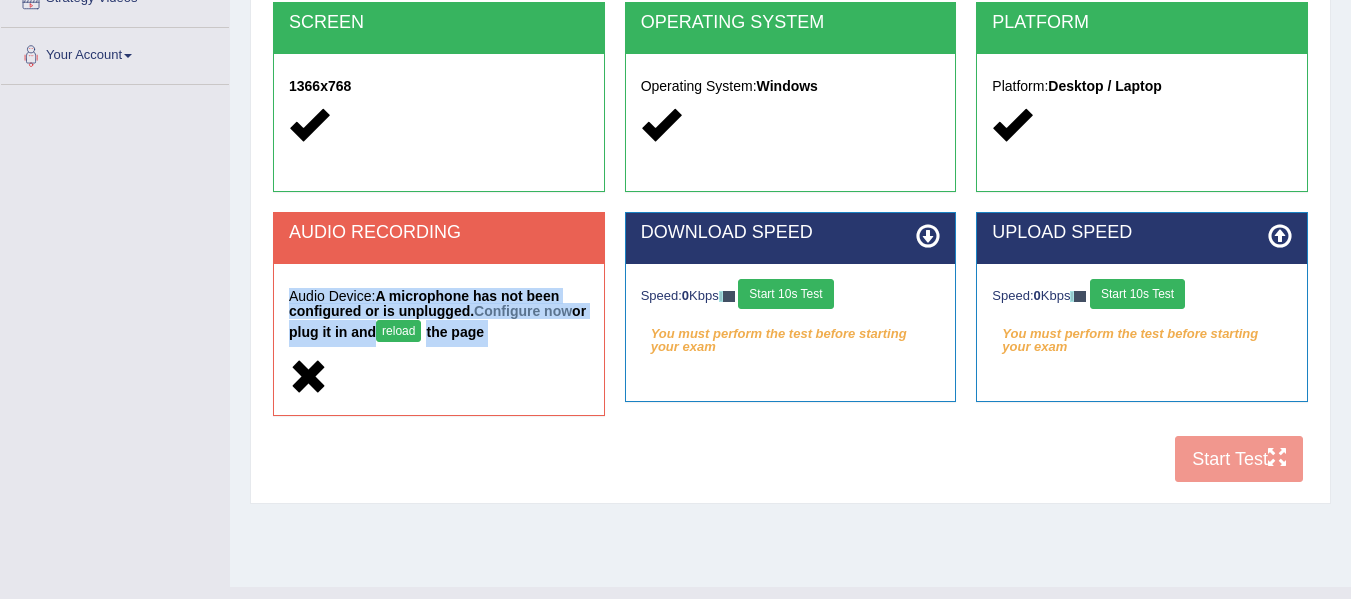 click on "Audio Device:  A microphone has not been configured or is unplugged.  Configure now  or plug it in and  reload  the page" at bounding box center [439, 339] 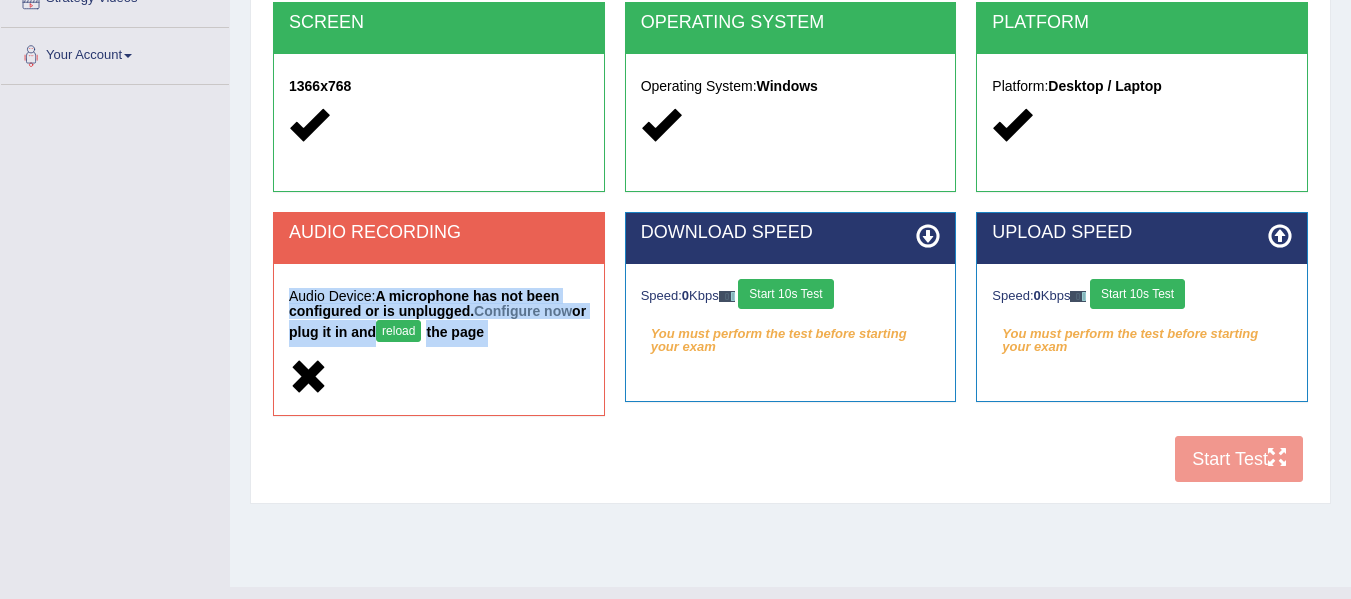 click on "reload" at bounding box center [398, 331] 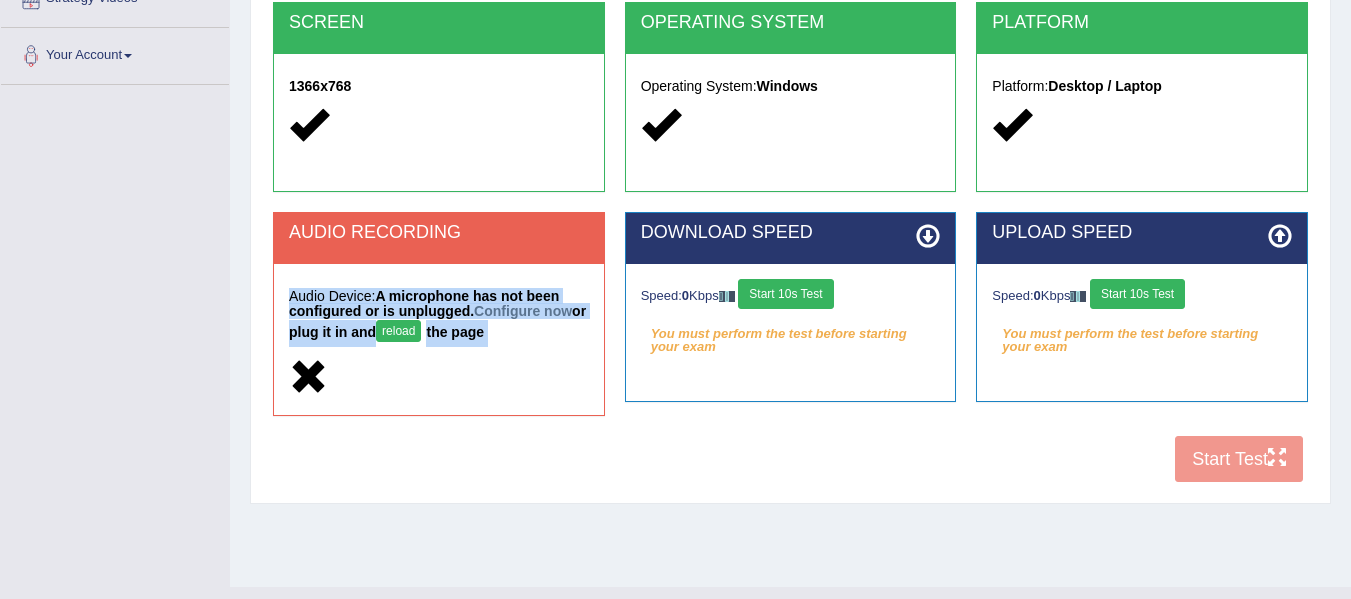 click on "reload" at bounding box center [398, 331] 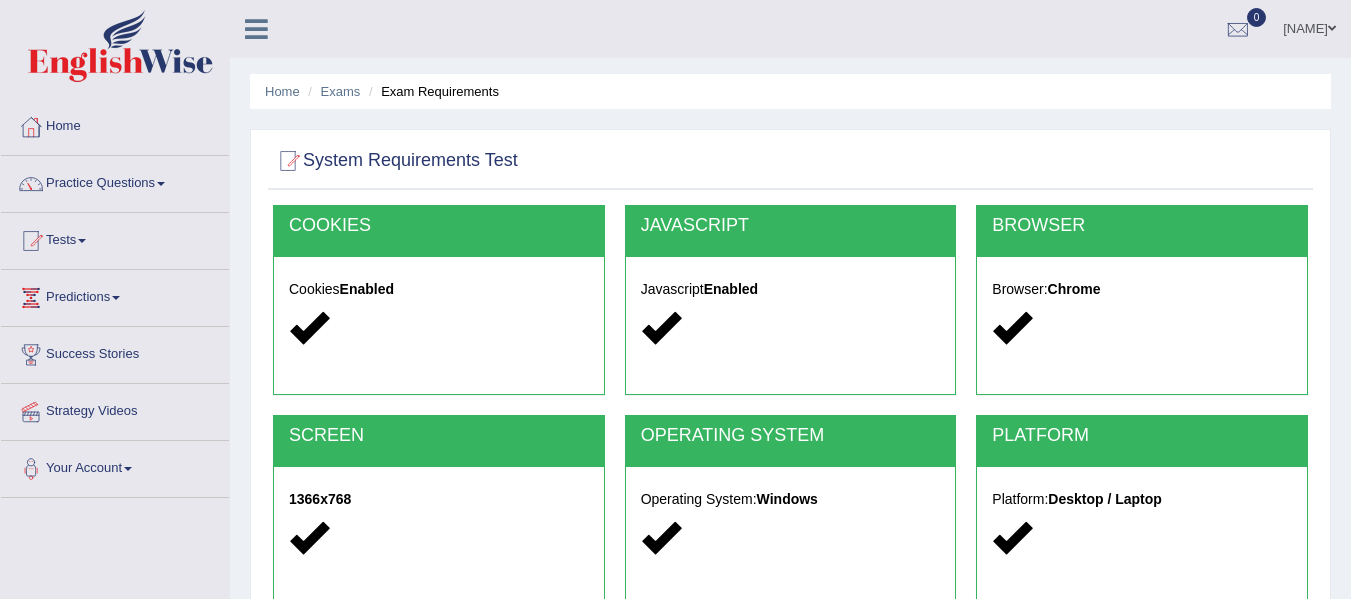 scroll, scrollTop: 413, scrollLeft: 0, axis: vertical 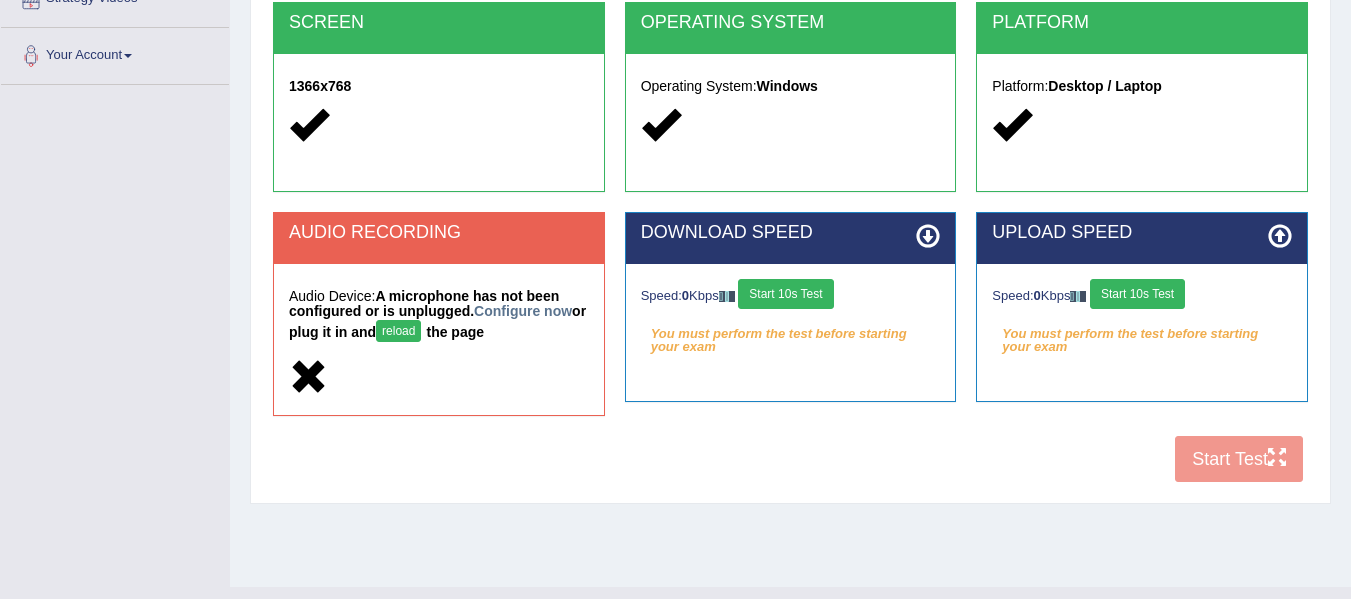 click on "reload" at bounding box center [398, 331] 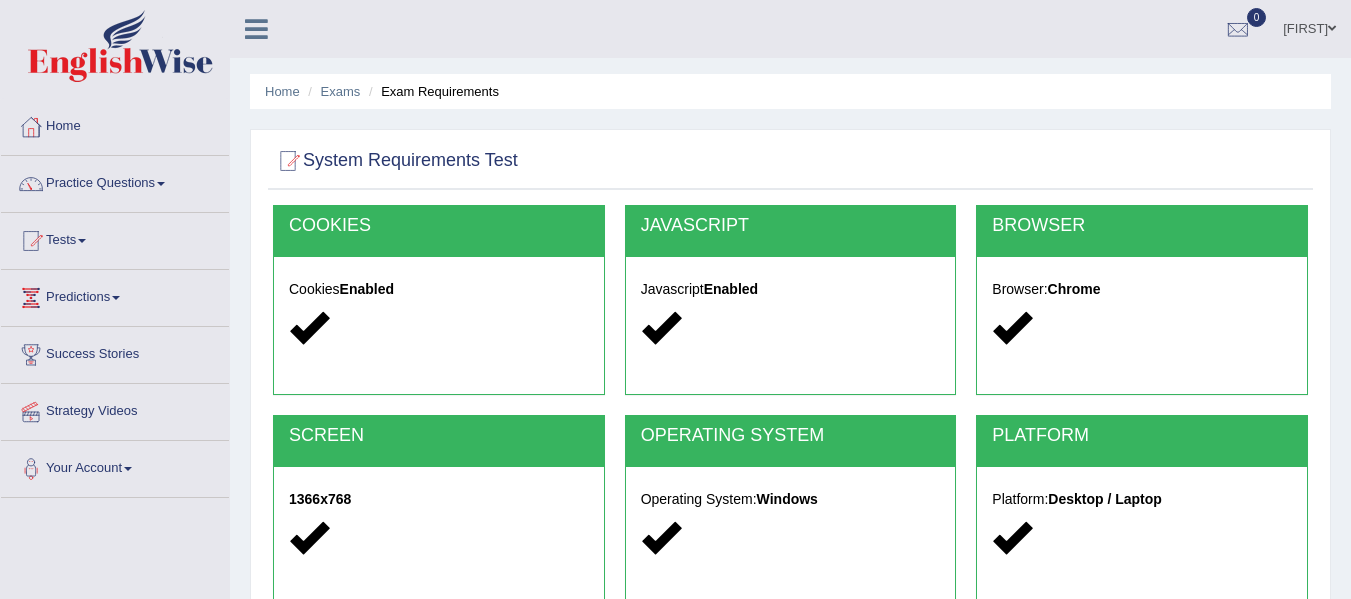scroll, scrollTop: 413, scrollLeft: 0, axis: vertical 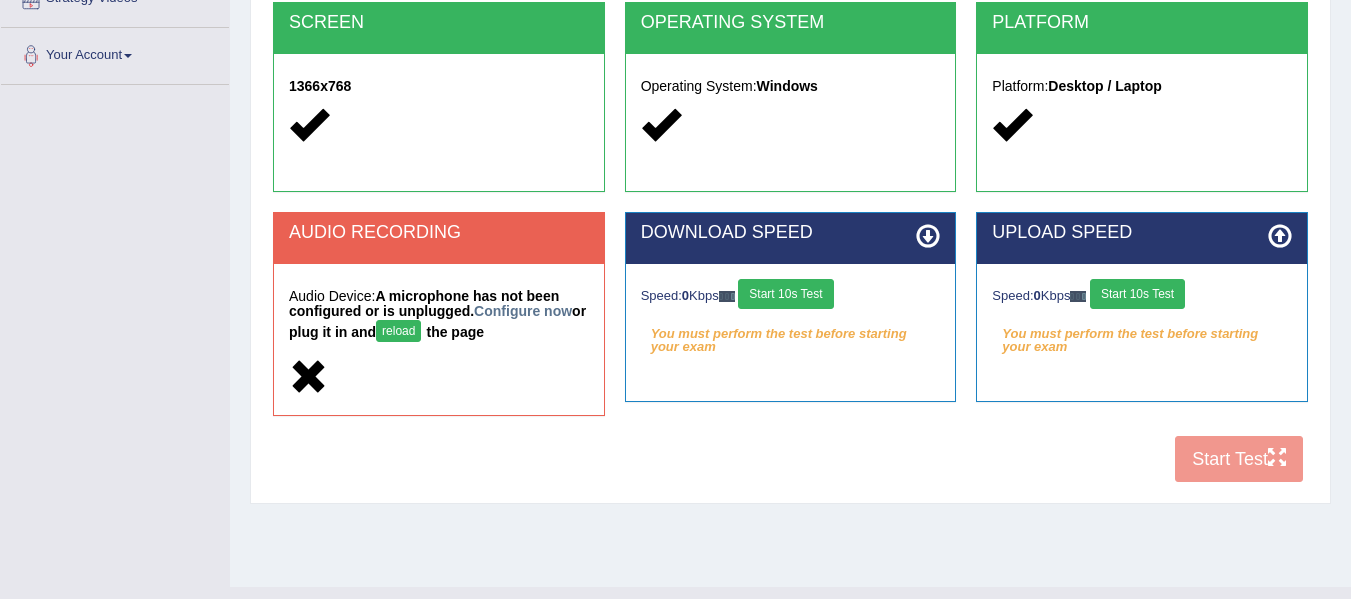 drag, startPoint x: 446, startPoint y: 328, endPoint x: 409, endPoint y: 329, distance: 37.01351 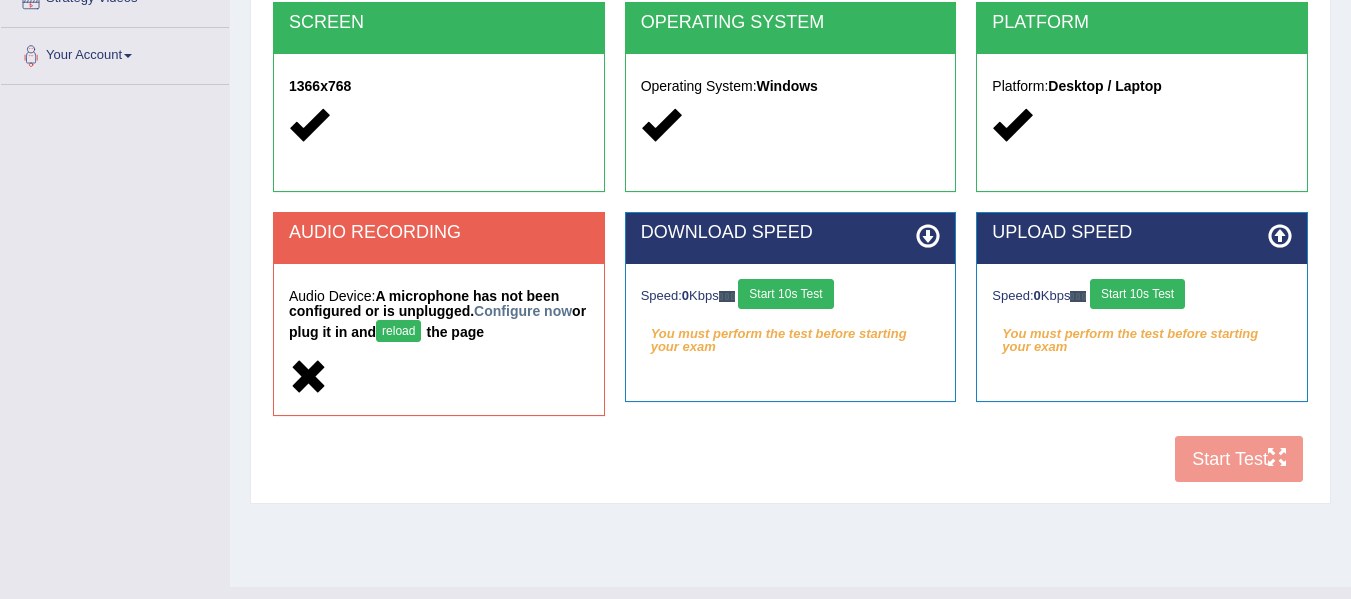 click on "A microphone has not been configured or is unplugged.  Configure now  or plug it in and  reload  the page" at bounding box center (437, 314) 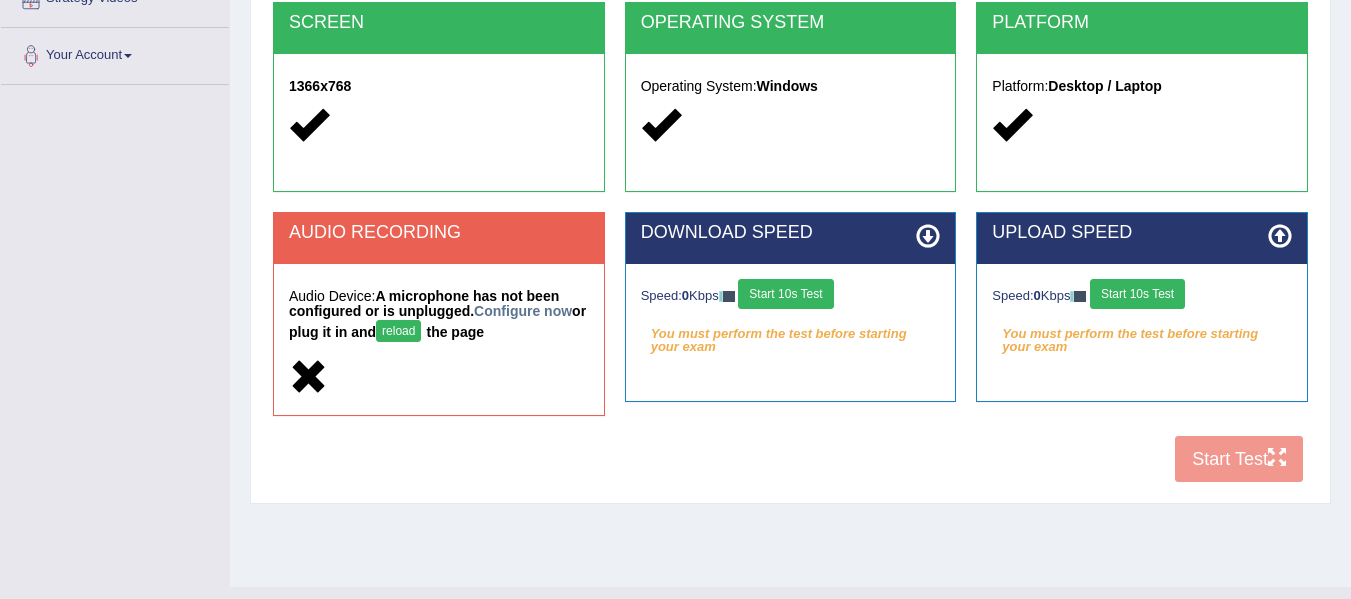 click on "reload" at bounding box center (398, 331) 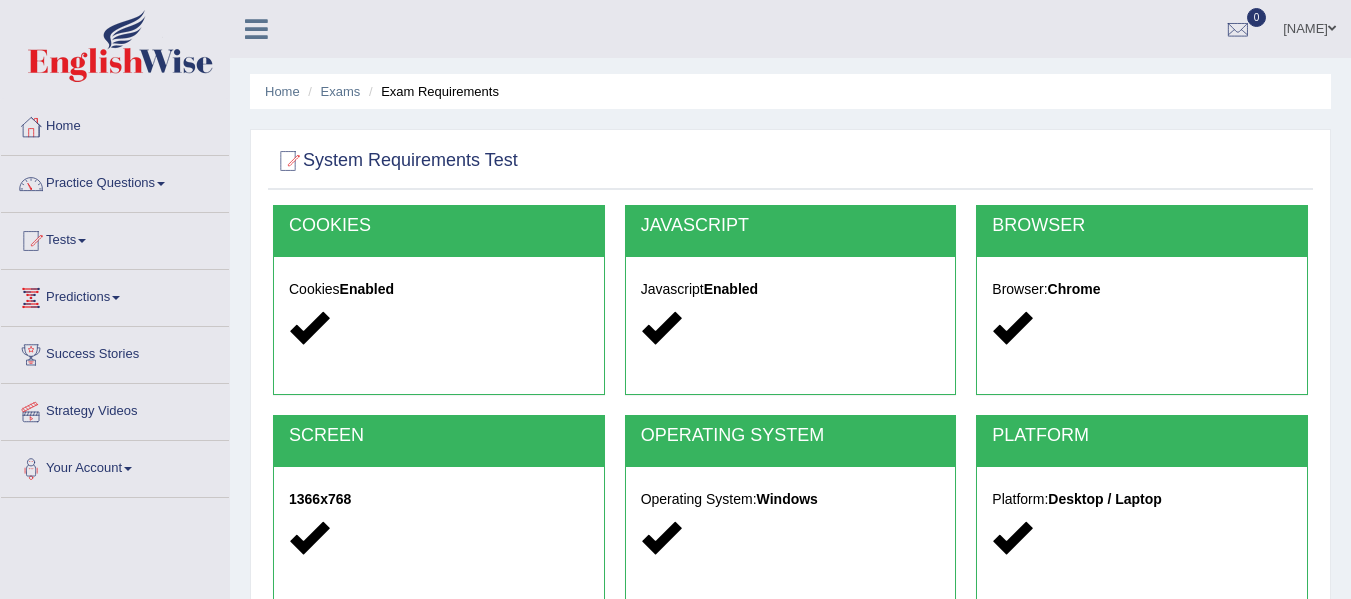 scroll, scrollTop: 413, scrollLeft: 0, axis: vertical 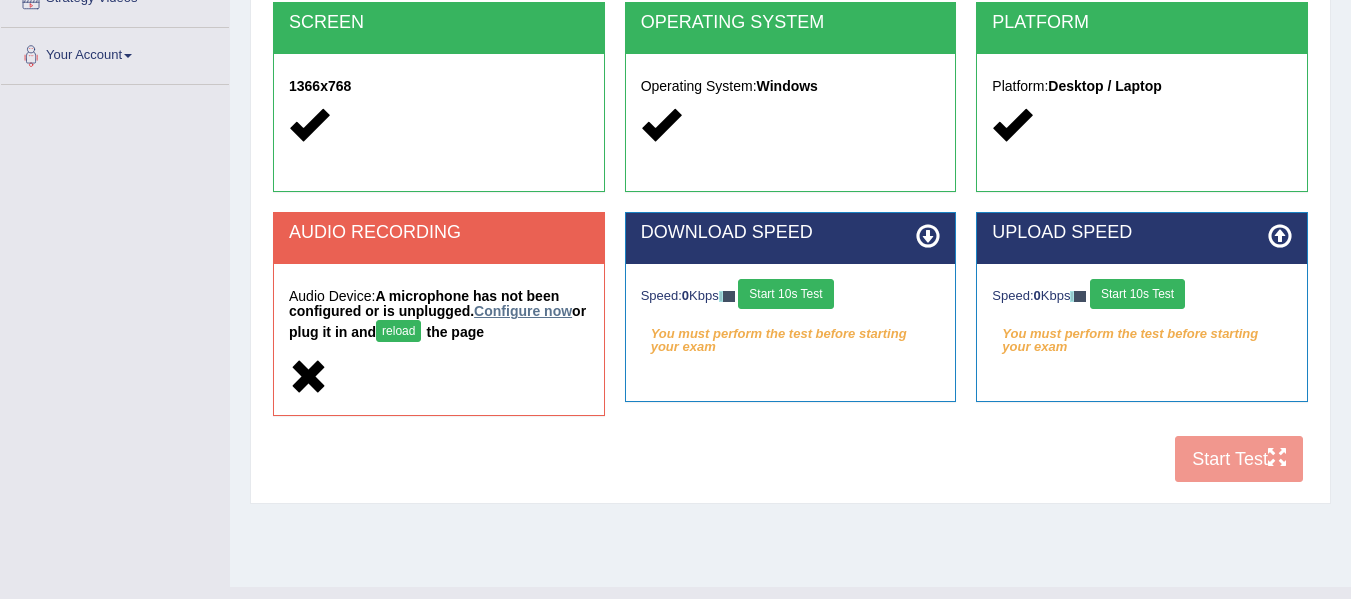 click on "Configure now" at bounding box center [523, 311] 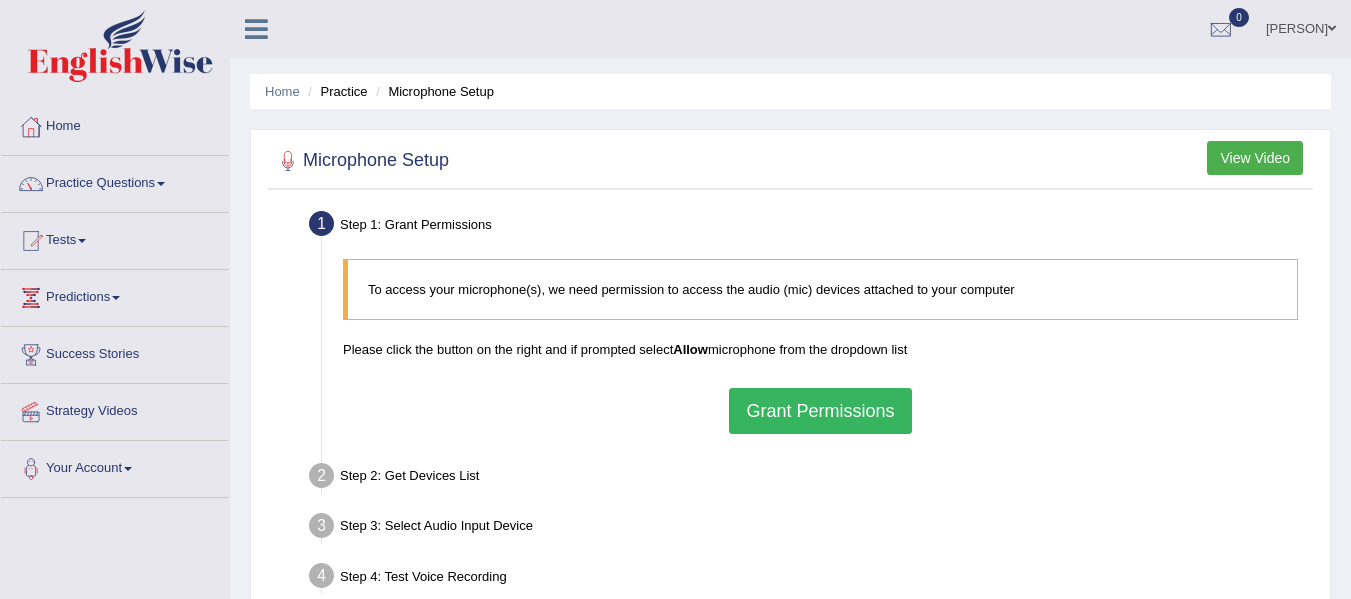scroll, scrollTop: 0, scrollLeft: 0, axis: both 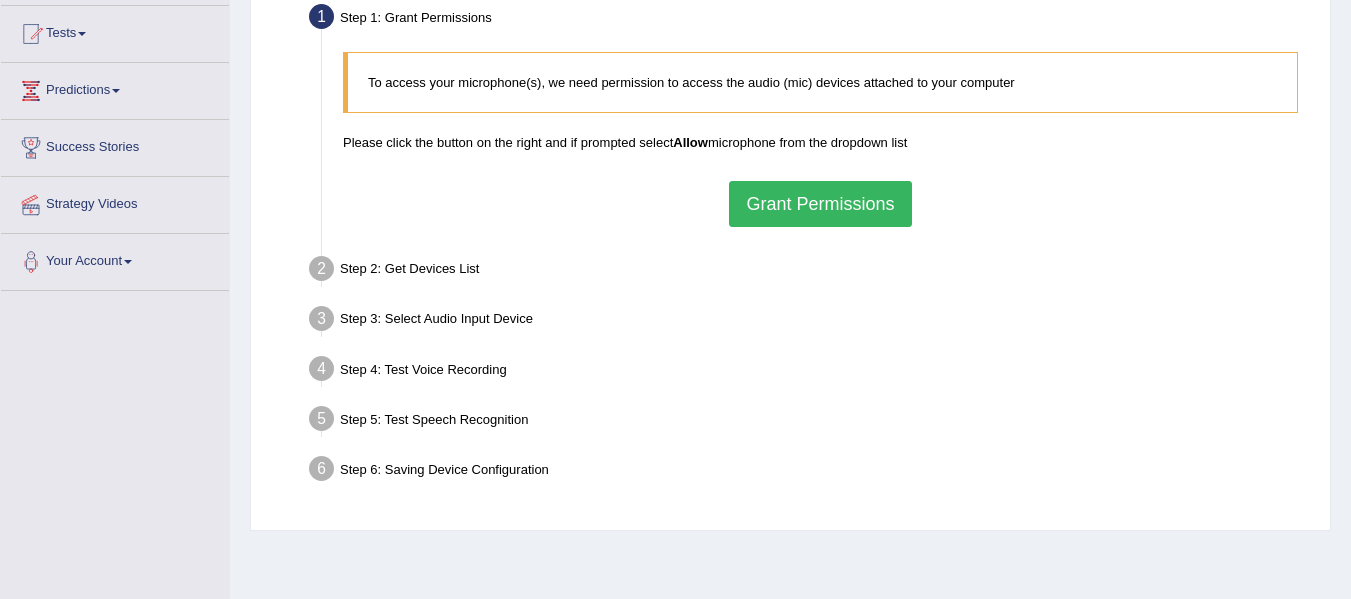 click on "Step 4: Test Voice Recording" at bounding box center (810, 372) 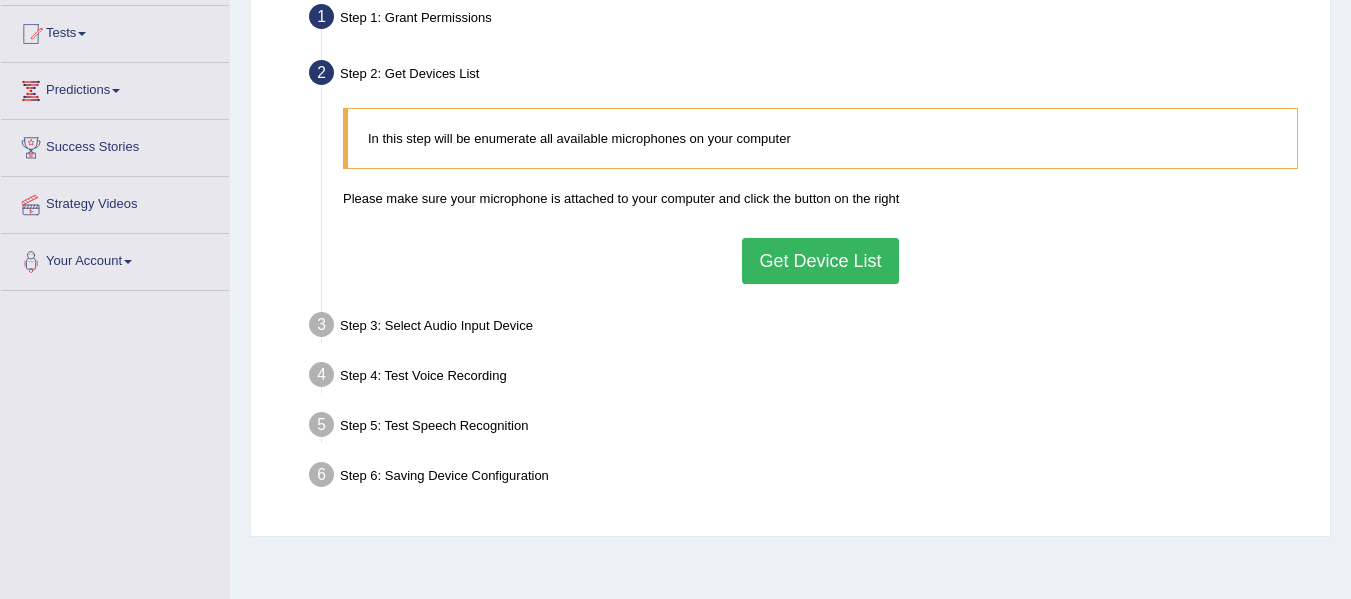 click on "Get Device List" at bounding box center [820, 261] 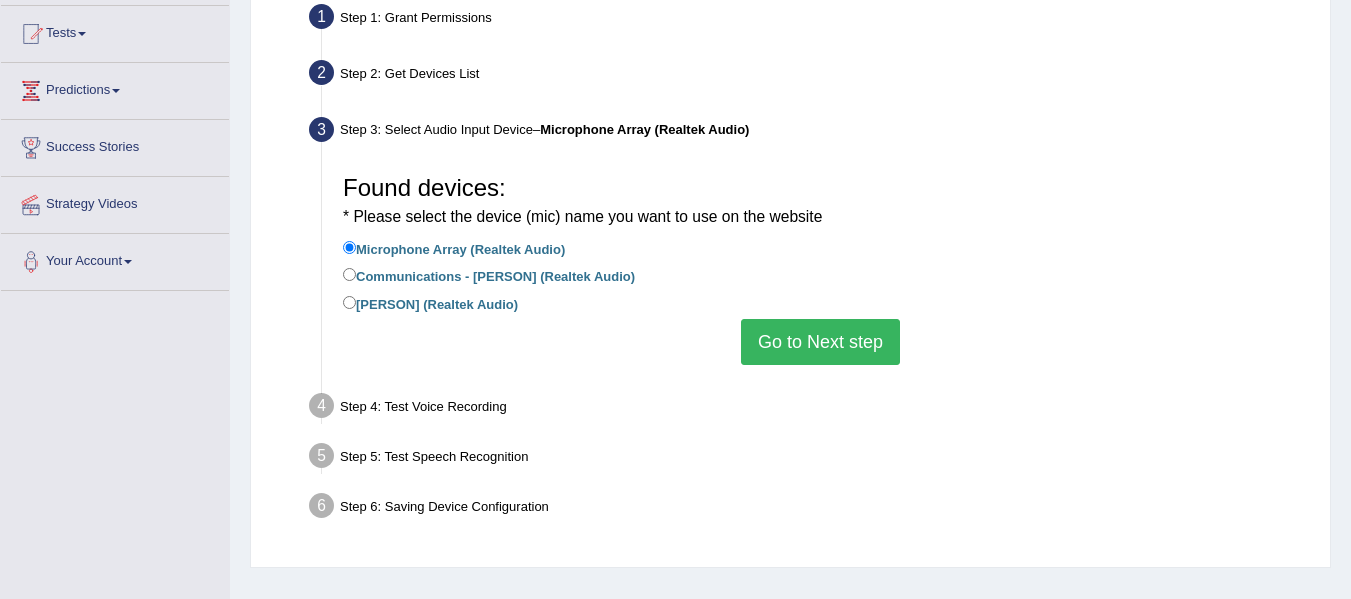 click on "Go to Next step" at bounding box center (820, 342) 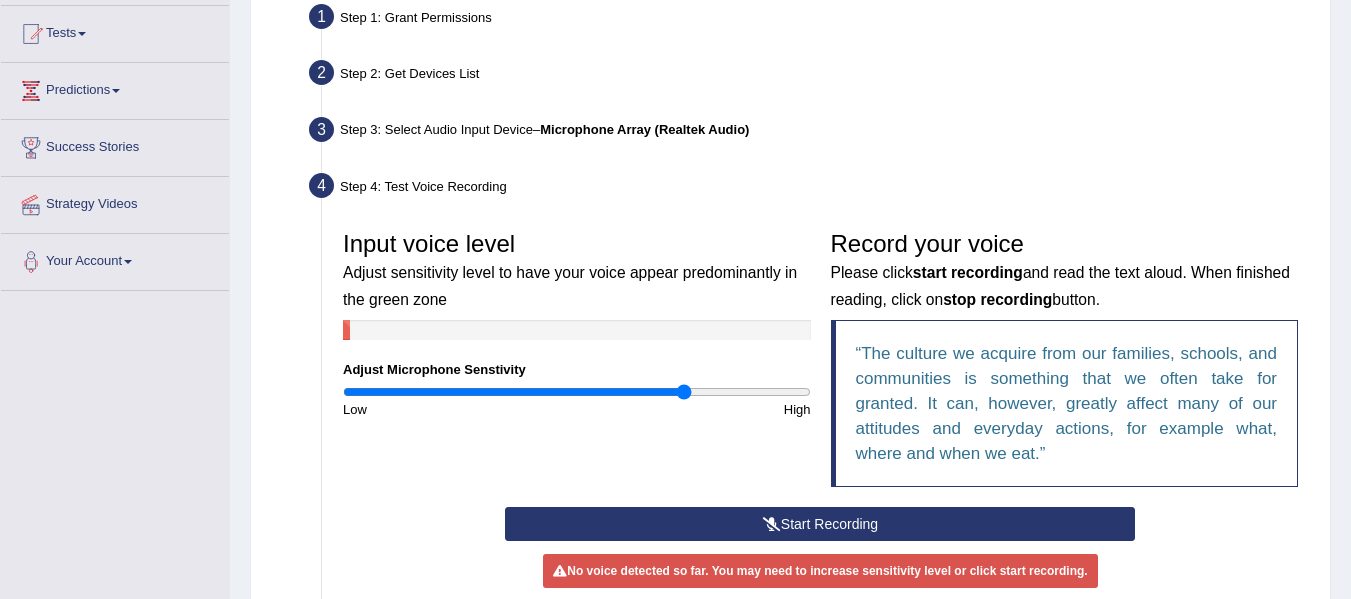 type on "1.48" 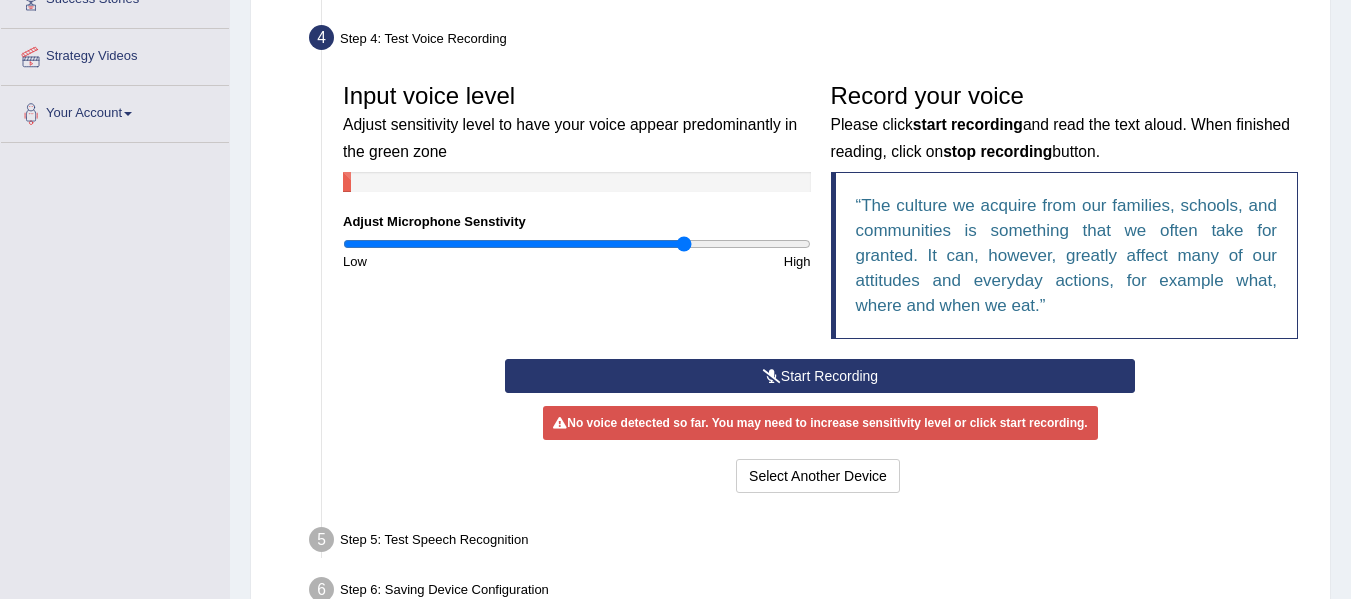 scroll, scrollTop: 360, scrollLeft: 0, axis: vertical 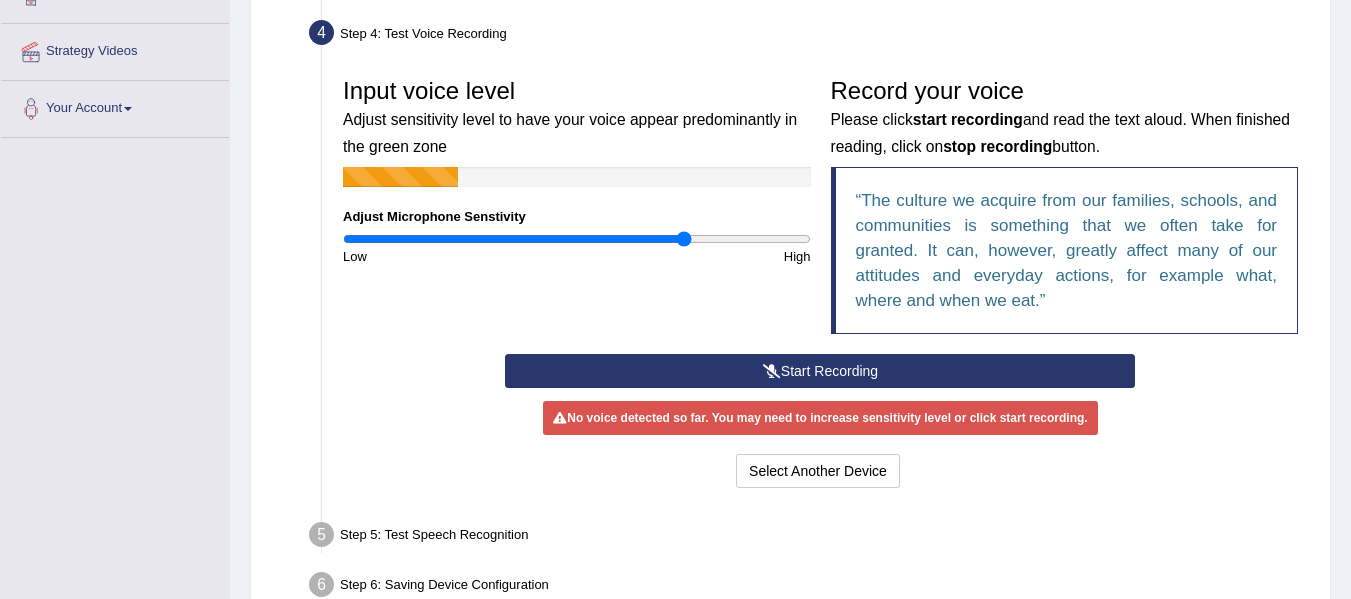 click at bounding box center [772, 371] 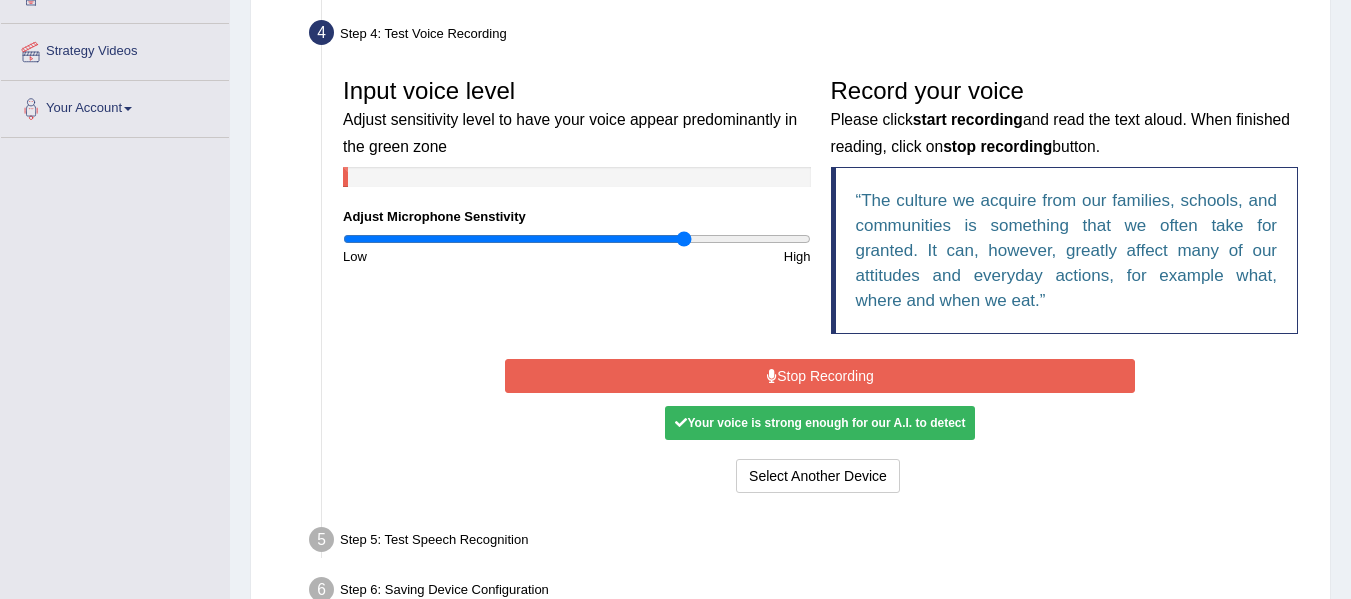click on "Stop Recording" at bounding box center [820, 376] 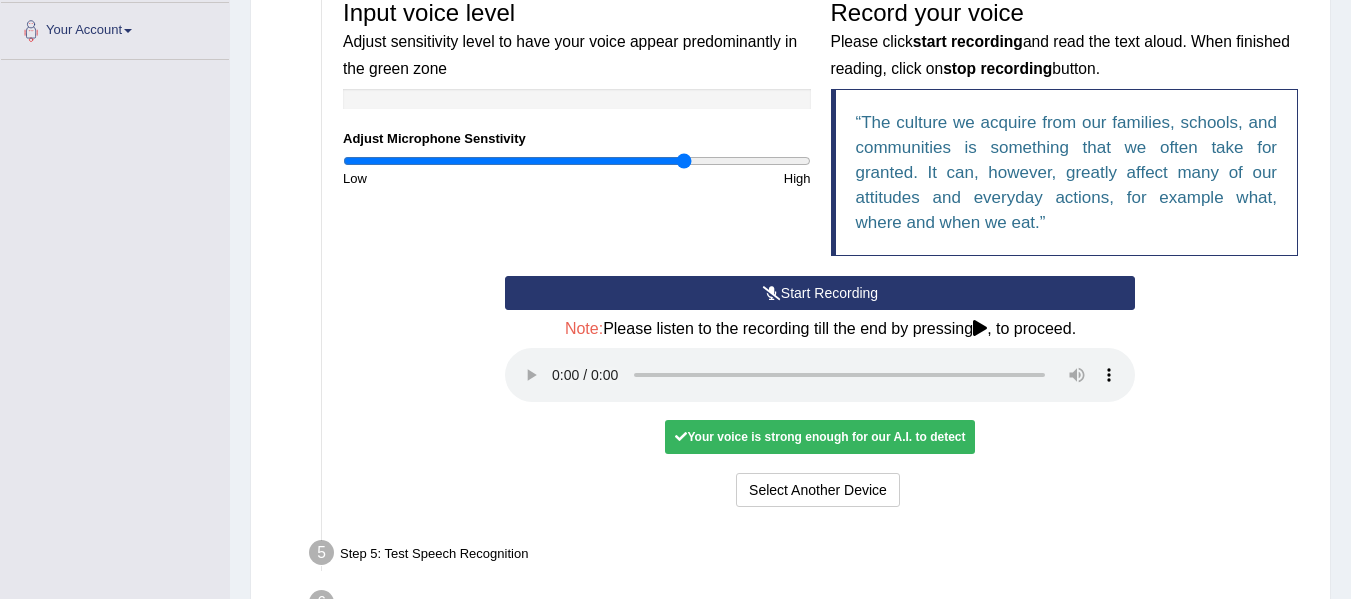 scroll, scrollTop: 448, scrollLeft: 0, axis: vertical 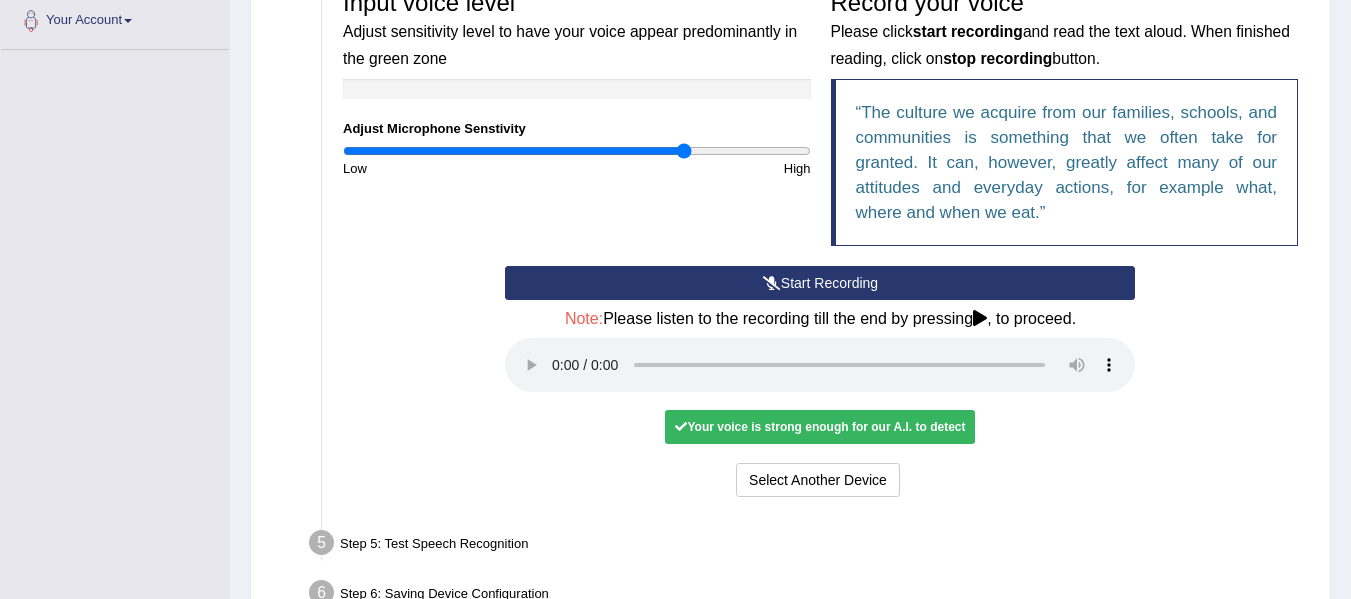 click on "Your voice is strong enough for our A.I. to detect" at bounding box center (820, 427) 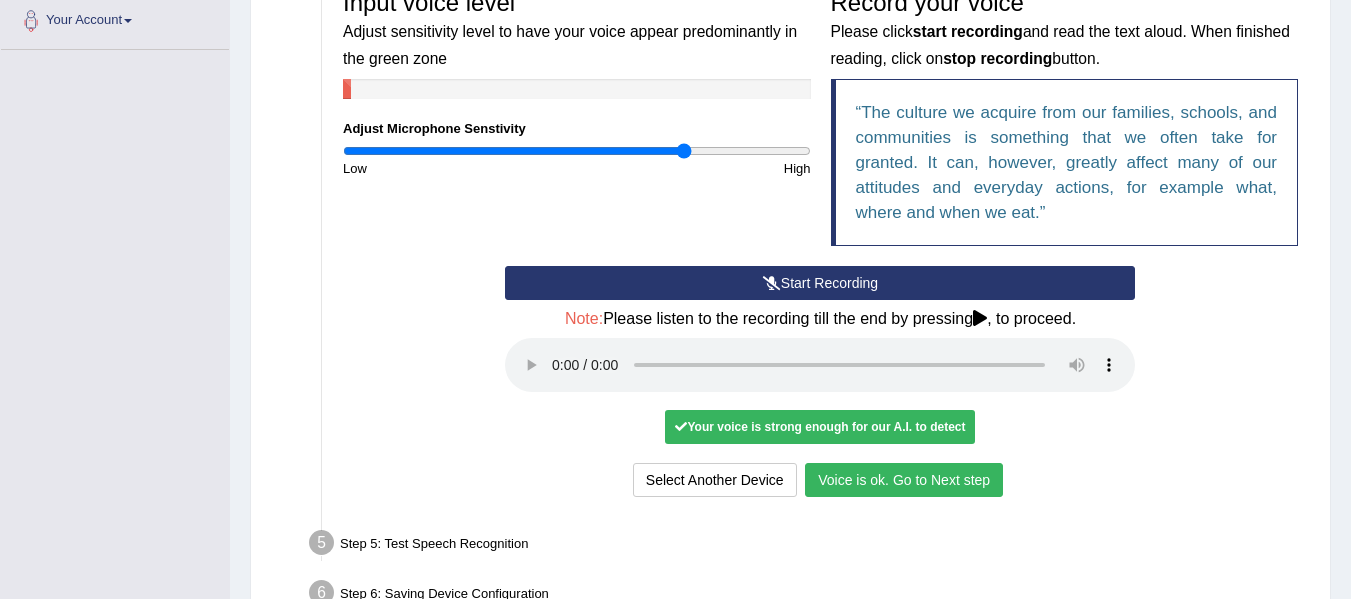click on "Your voice is strong enough for our A.I. to detect" at bounding box center [820, 427] 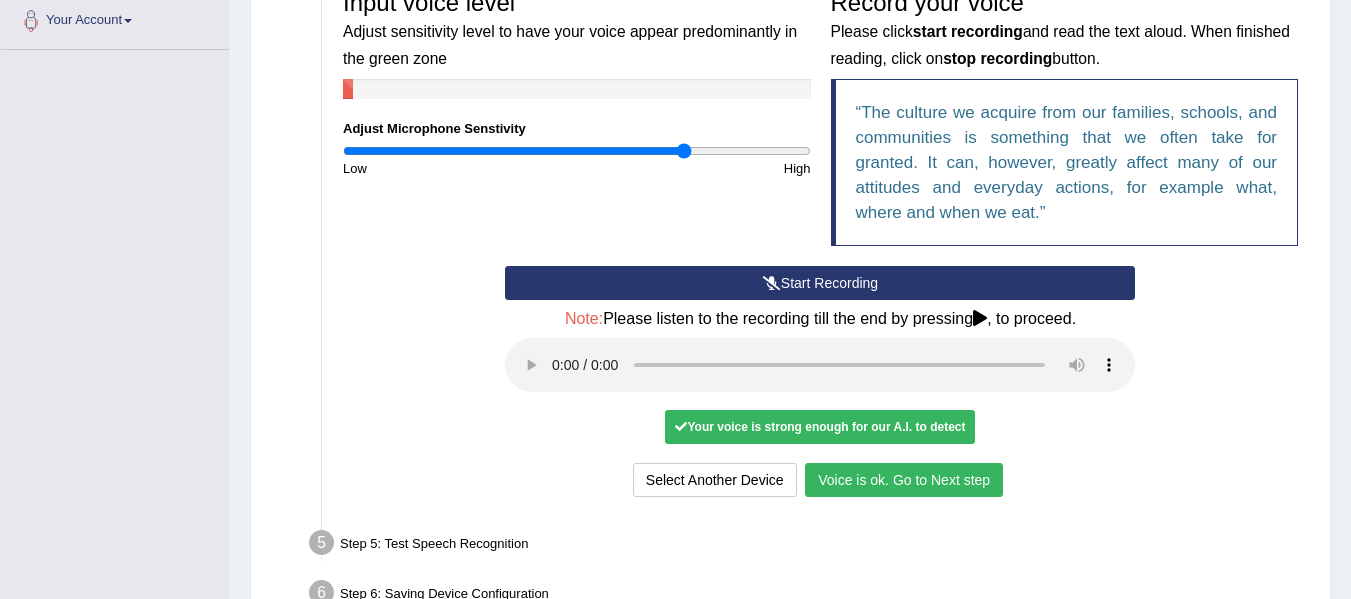 scroll, scrollTop: 569, scrollLeft: 0, axis: vertical 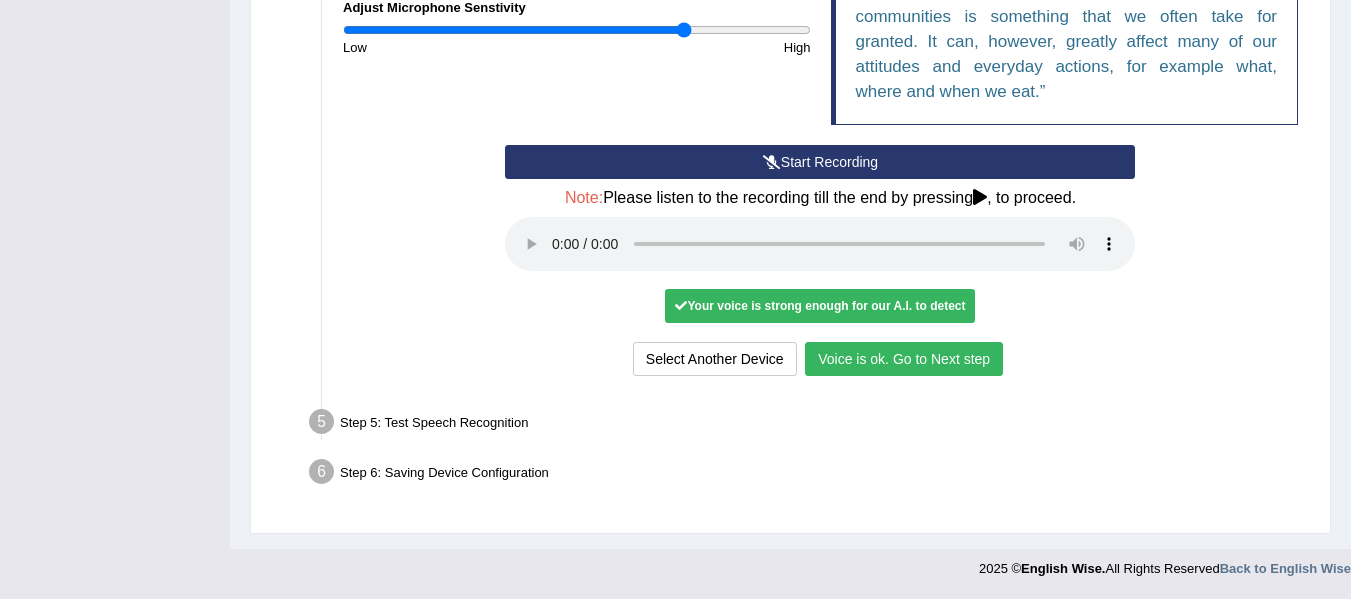 click on "Voice is ok. Go to Next step" at bounding box center [904, 359] 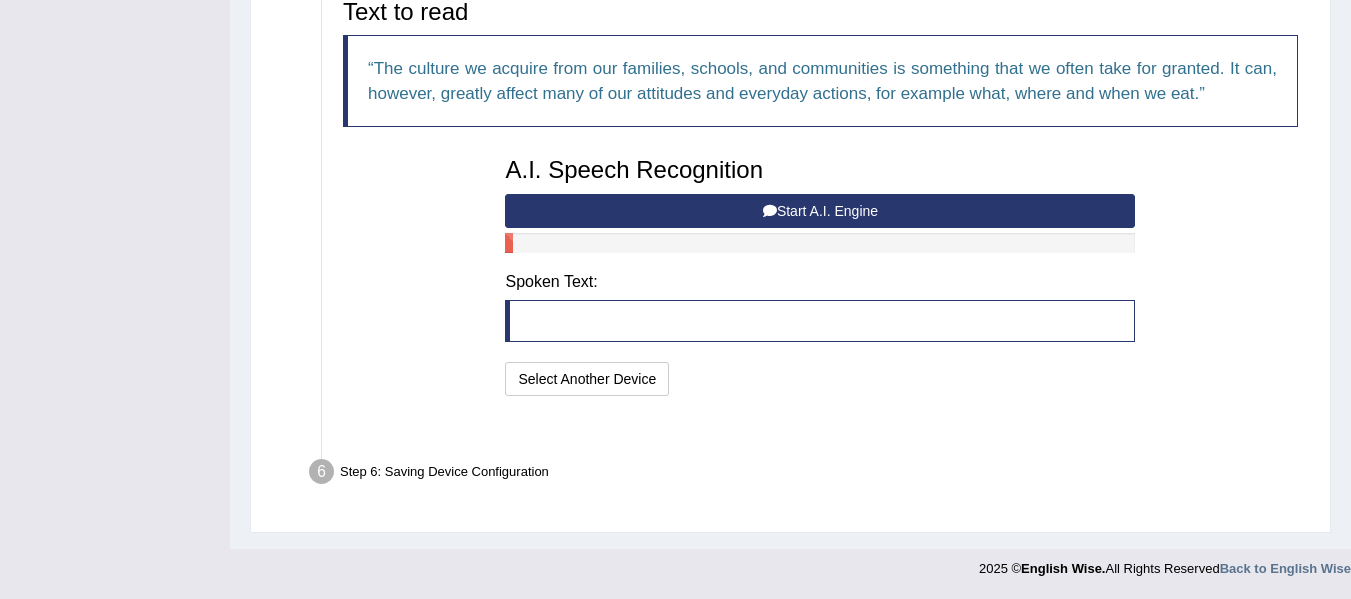 scroll, scrollTop: 466, scrollLeft: 0, axis: vertical 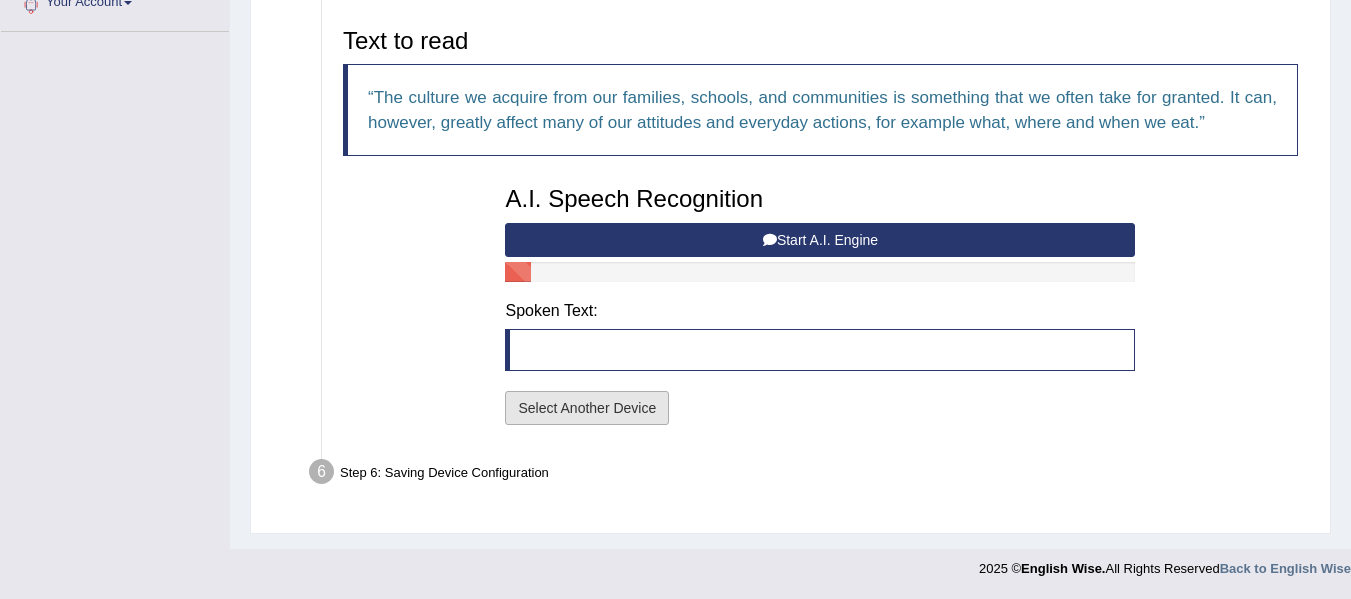 click on "Select Another Device" at bounding box center (587, 408) 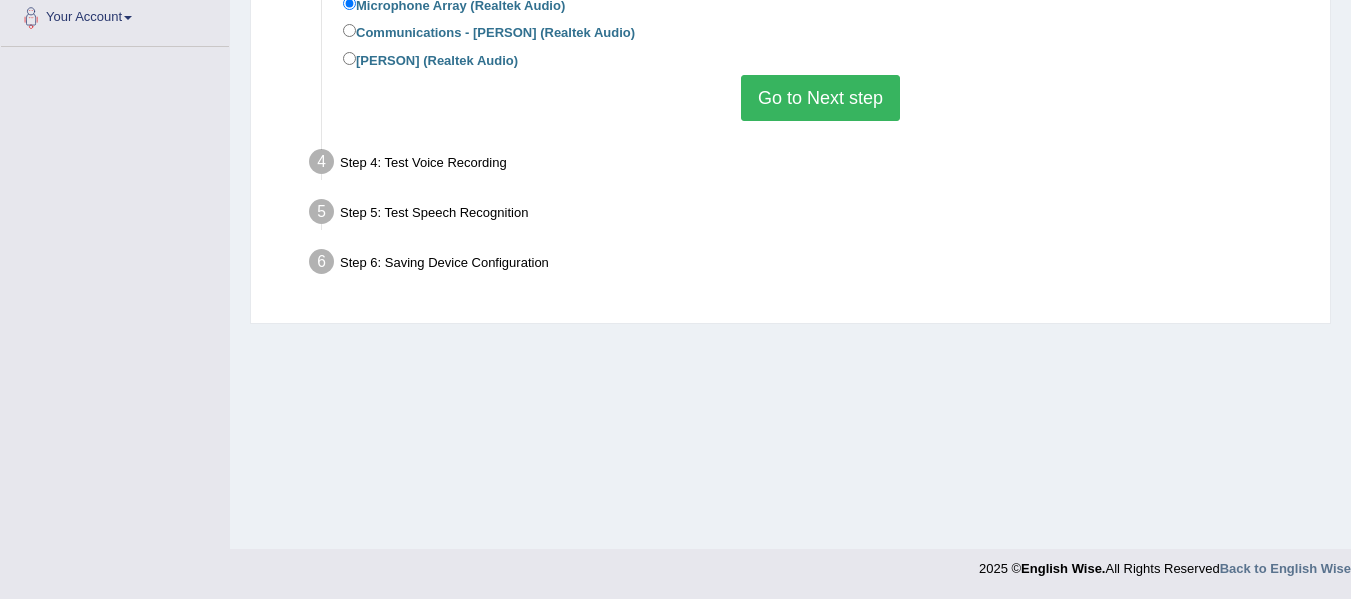 click on "Step 4: Test Voice Recording" at bounding box center [810, 165] 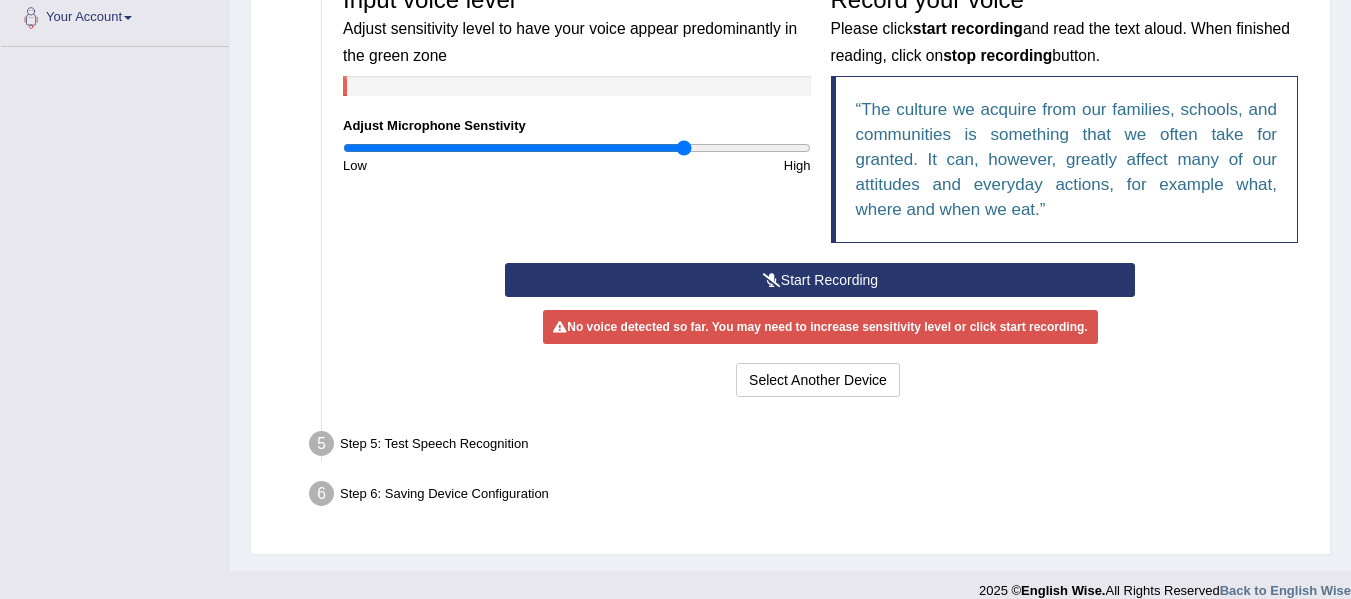 click on "Start Recording" at bounding box center (820, 280) 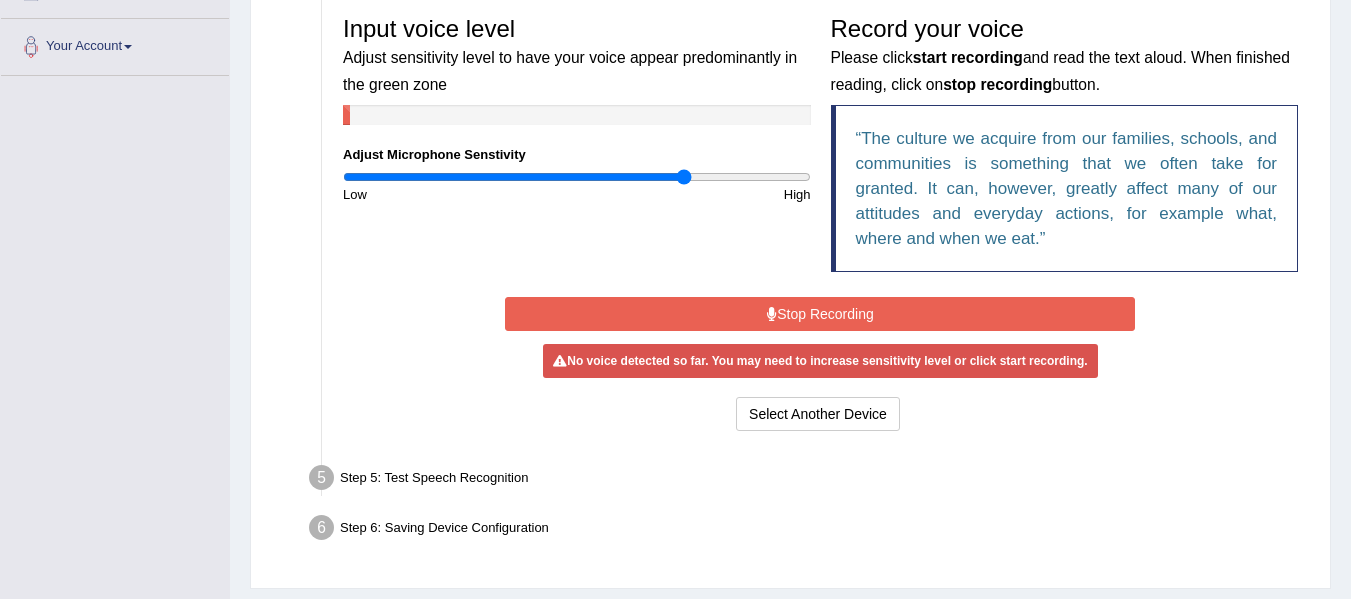 scroll, scrollTop: 423, scrollLeft: 0, axis: vertical 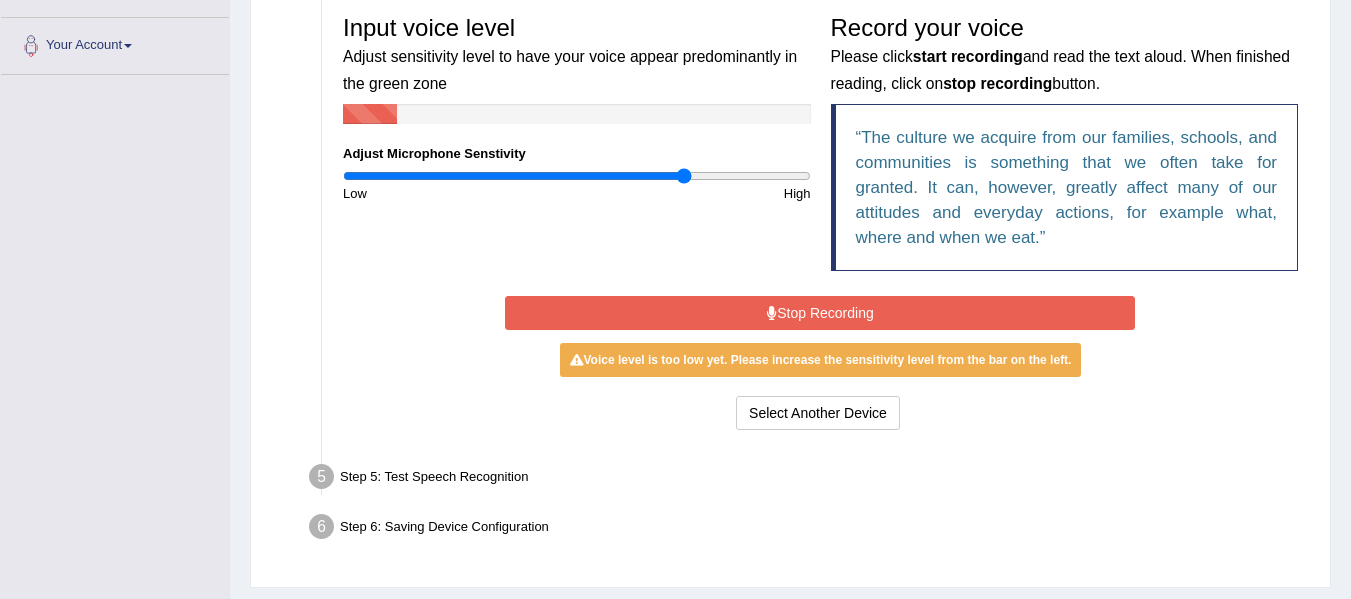 click on "Stop Recording" at bounding box center (820, 313) 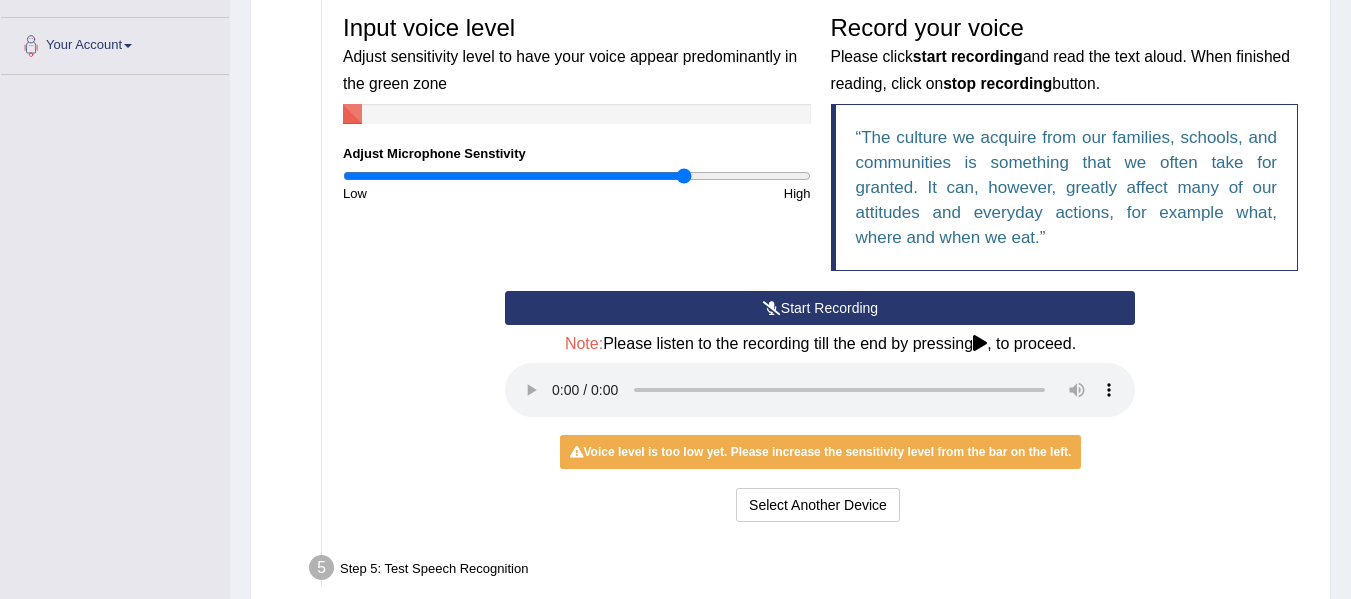 click on "Start Recording" at bounding box center (820, 308) 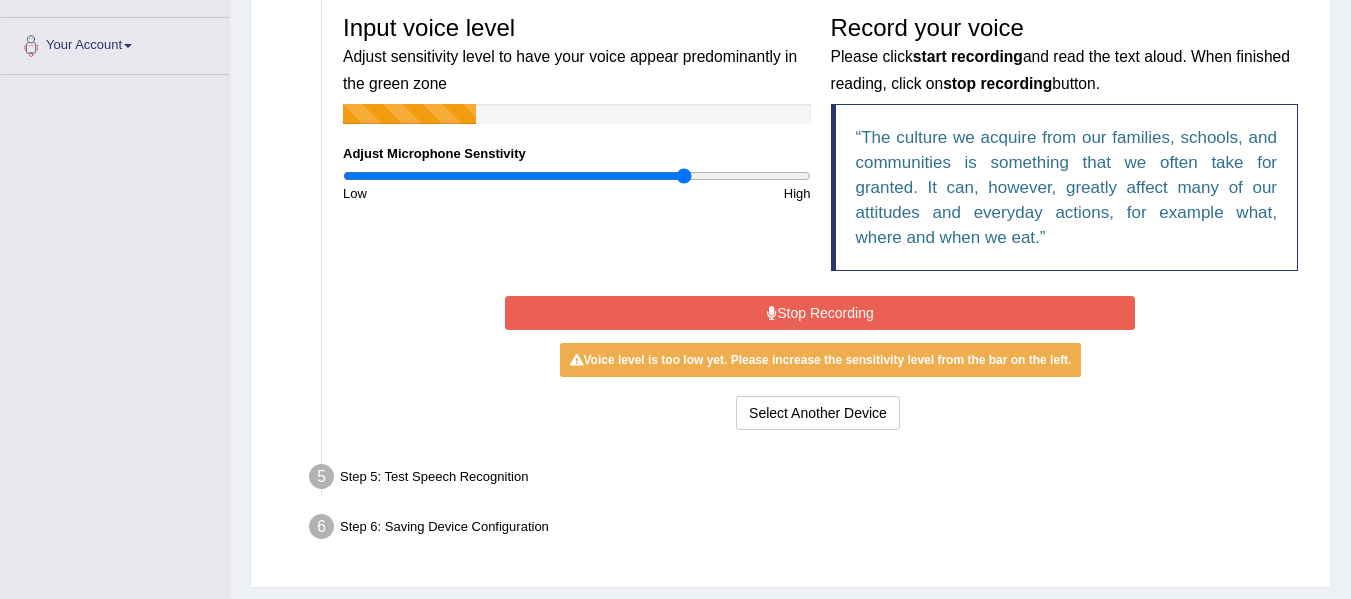 click on "Stop Recording" at bounding box center (820, 313) 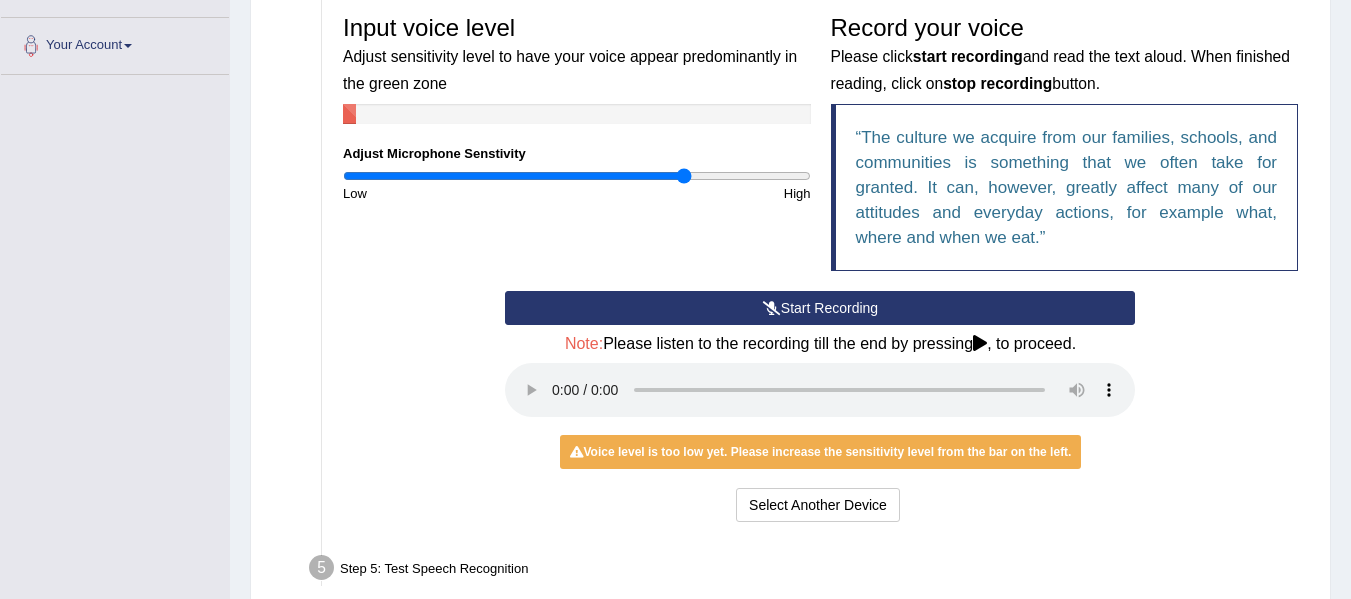 click on "Start Recording" at bounding box center [820, 308] 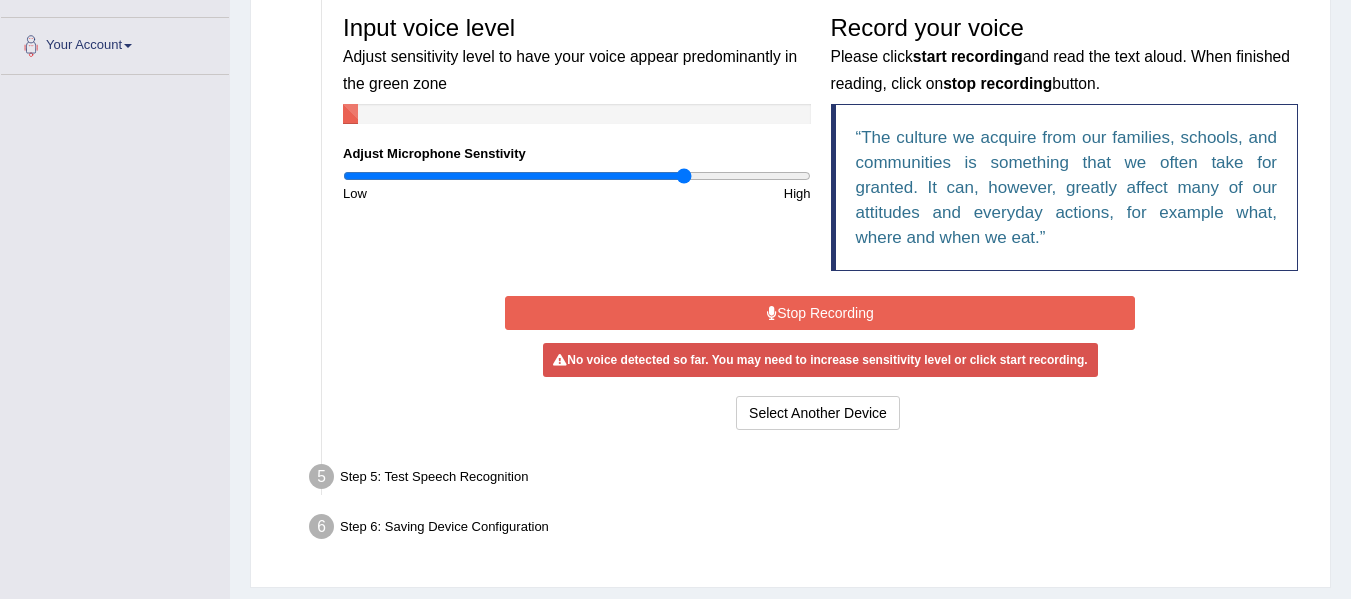click on "Stop Recording" at bounding box center [820, 313] 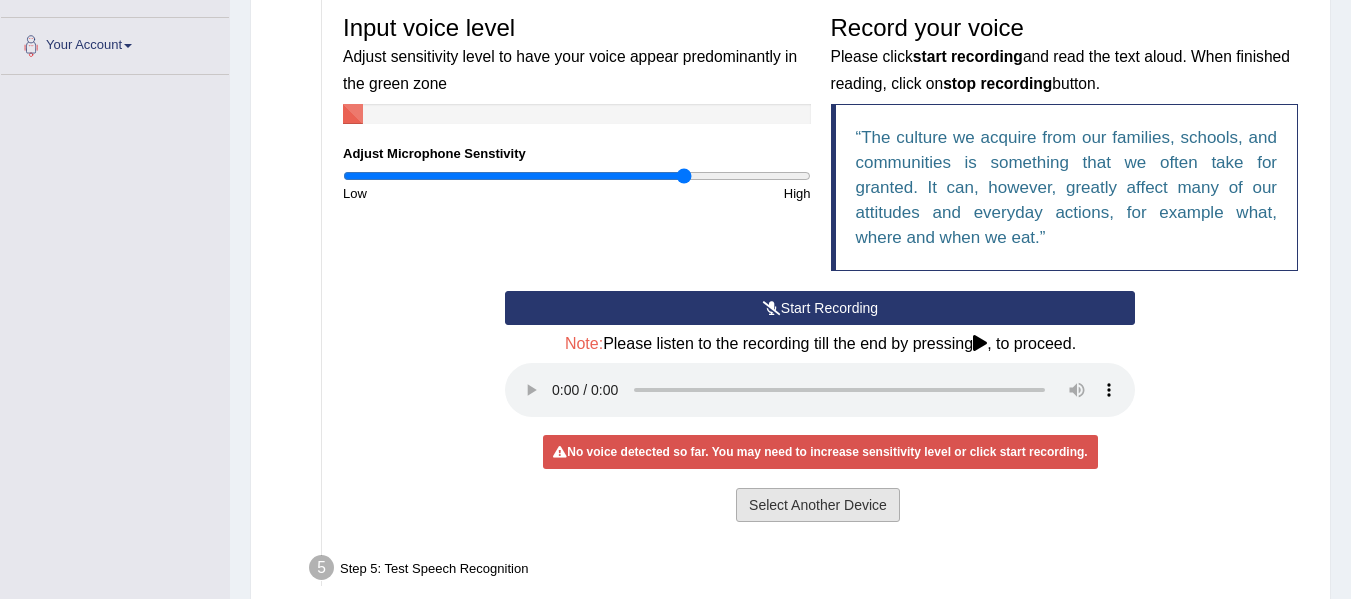click on "Select Another Device" at bounding box center [818, 505] 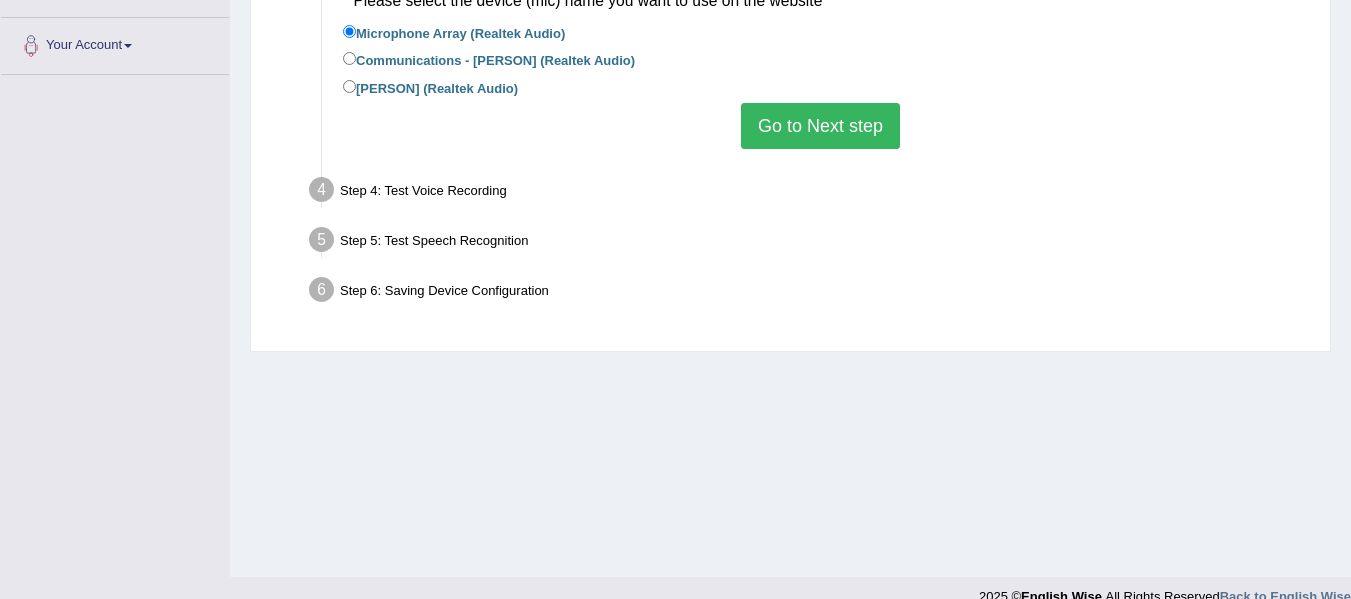 click on "Step 6: Saving Device Configuration" at bounding box center [810, 293] 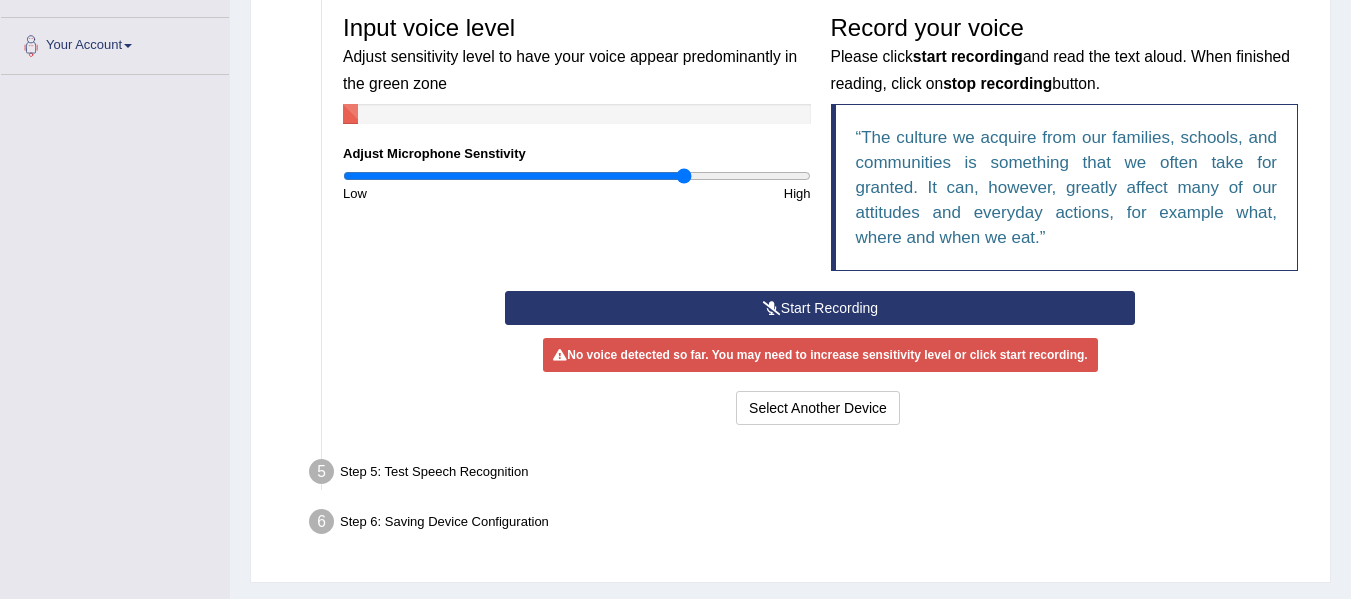 scroll, scrollTop: 473, scrollLeft: 0, axis: vertical 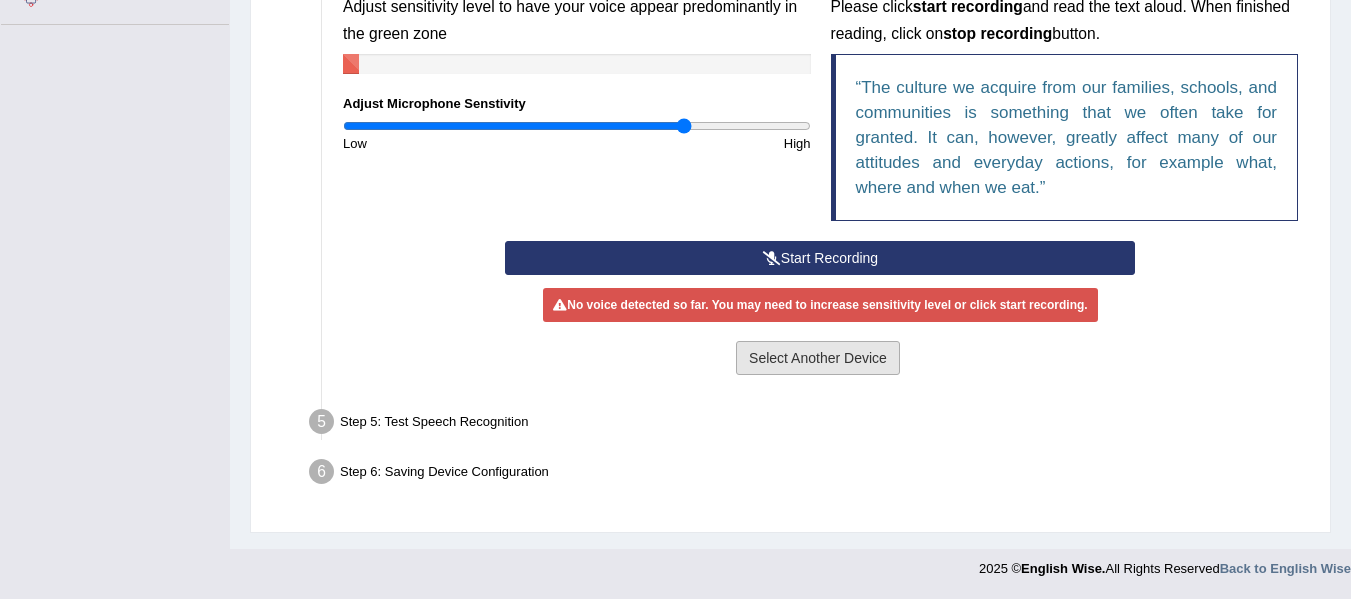click on "Select Another Device" at bounding box center (818, 358) 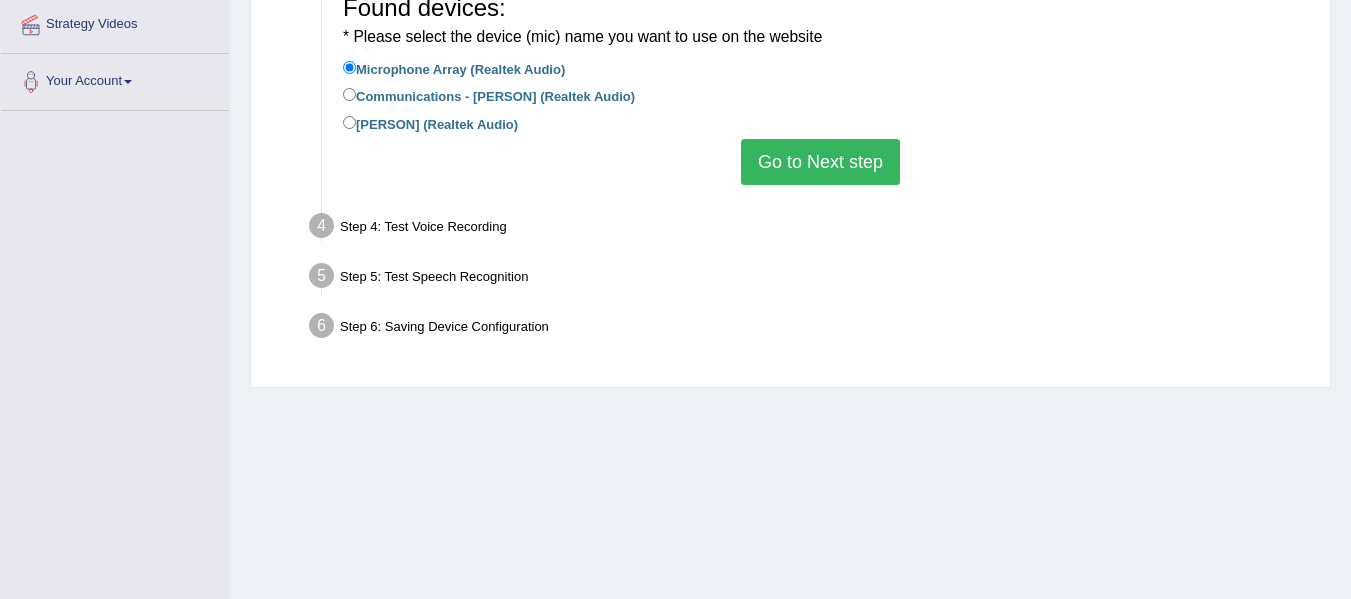 scroll, scrollTop: 388, scrollLeft: 0, axis: vertical 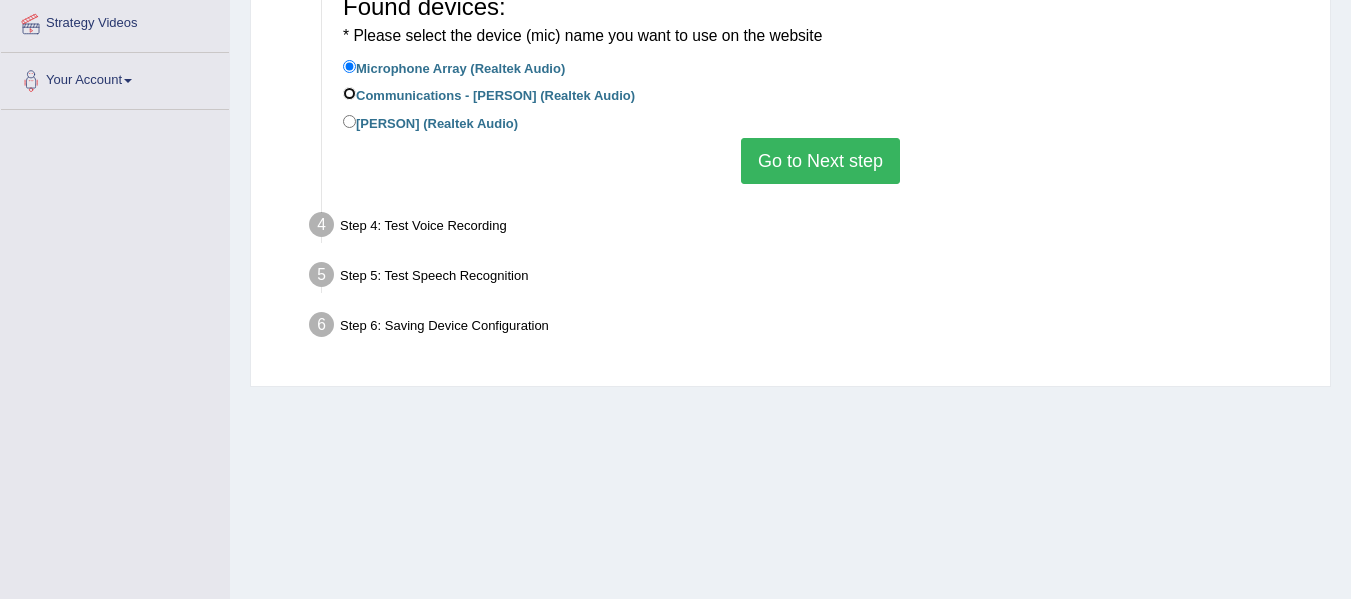 click on "Communications - [PERSON] (Realtek Audio)" at bounding box center [349, 93] 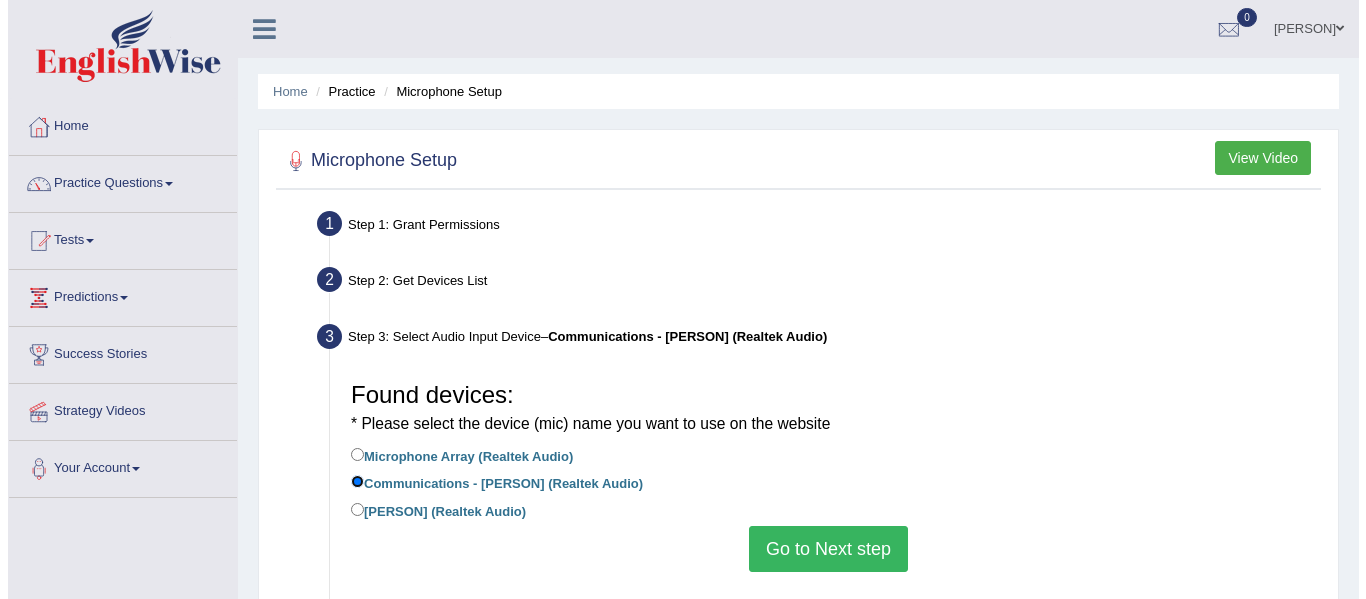 scroll, scrollTop: 5, scrollLeft: 0, axis: vertical 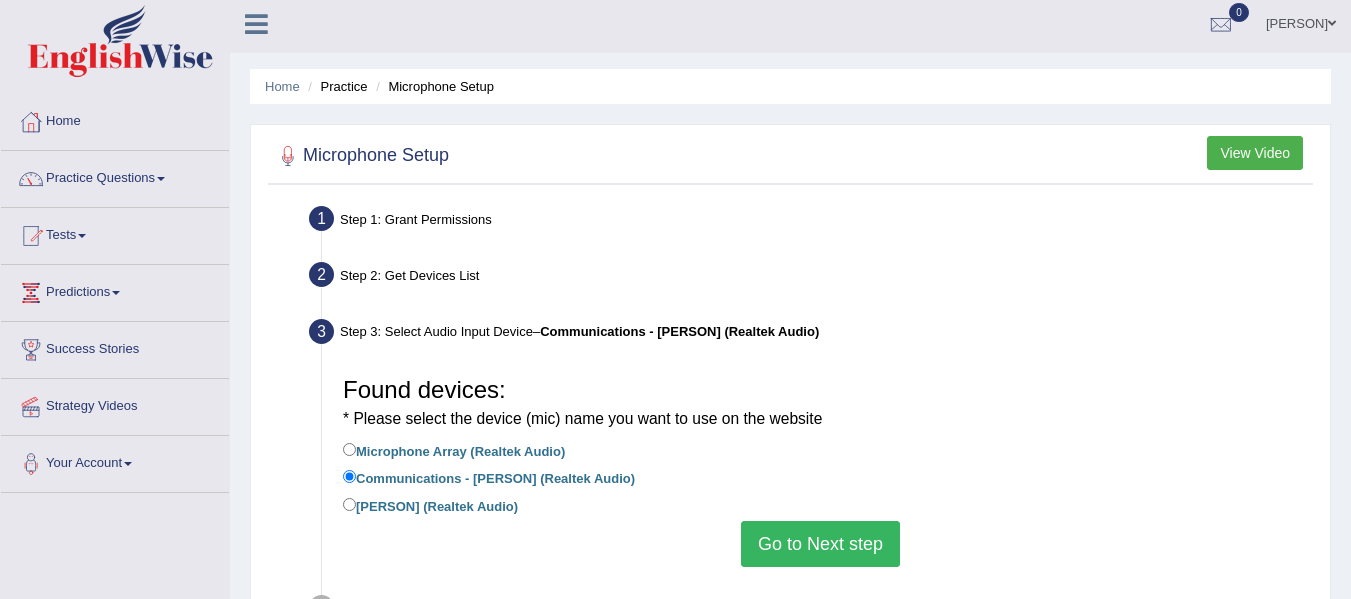 click on "View Video" at bounding box center (1255, 153) 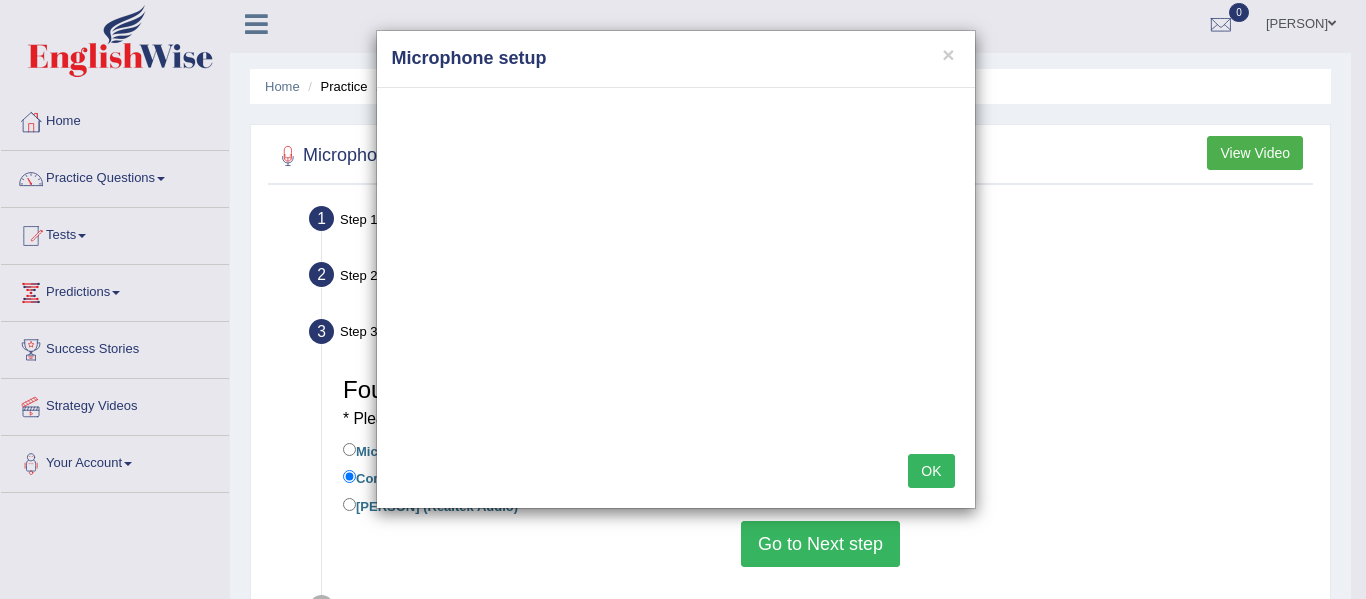 click on "OK" at bounding box center [931, 471] 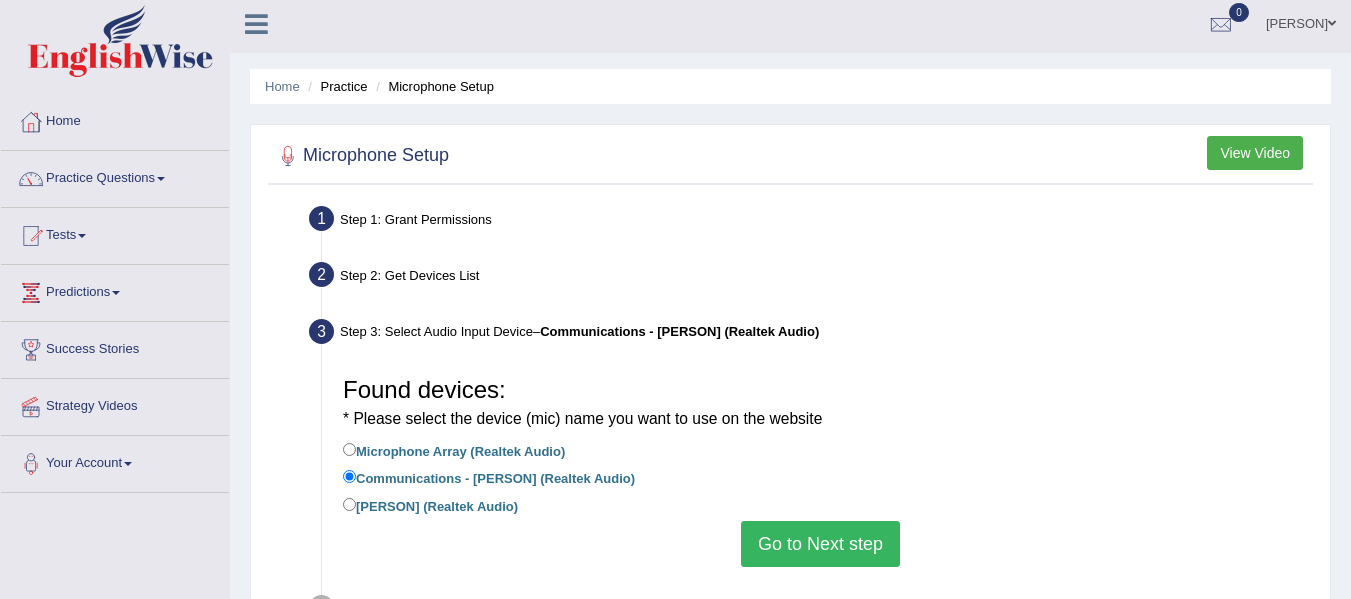 click on "View Video" at bounding box center (1255, 153) 